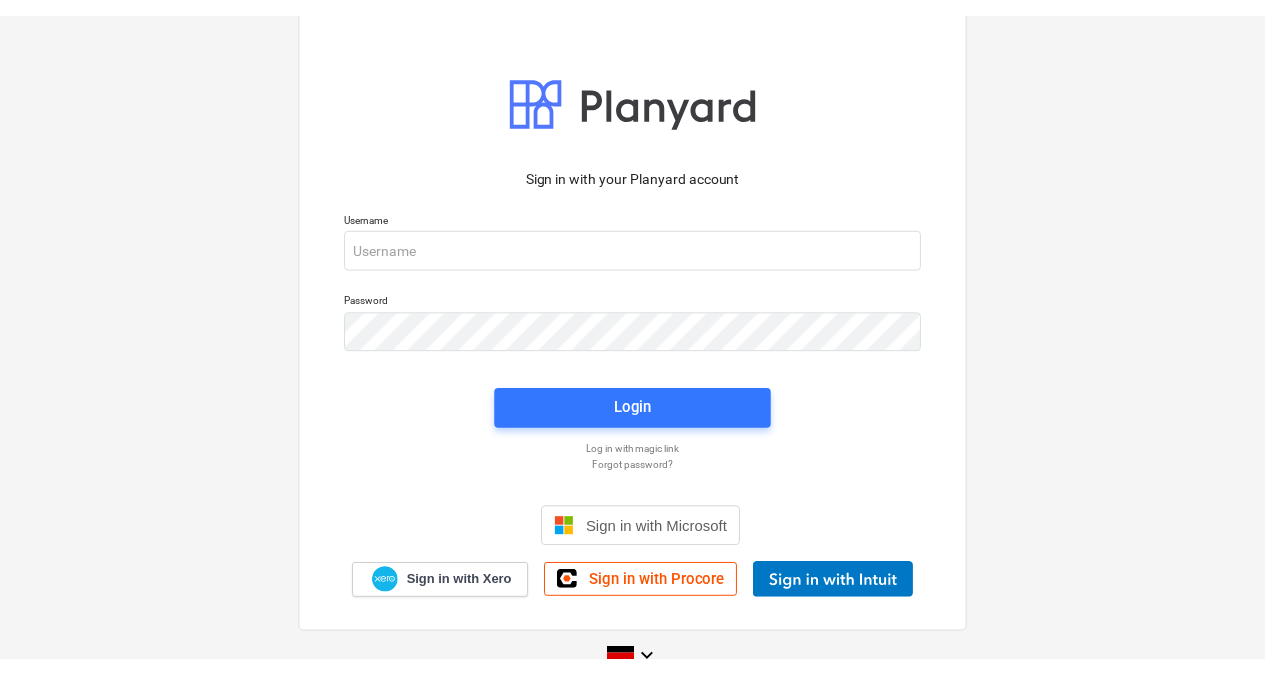 scroll, scrollTop: 0, scrollLeft: 0, axis: both 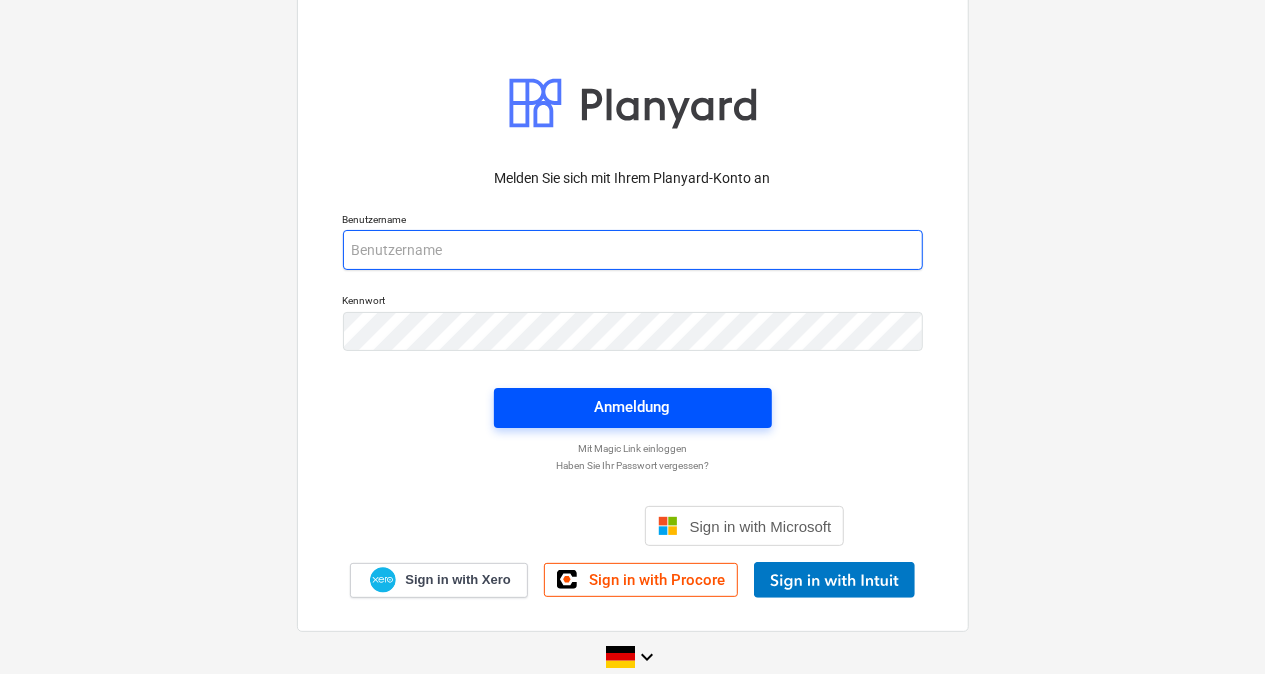 type on "[PERSON_NAME][EMAIL_ADDRESS][PERSON_NAME][DOMAIN_NAME]" 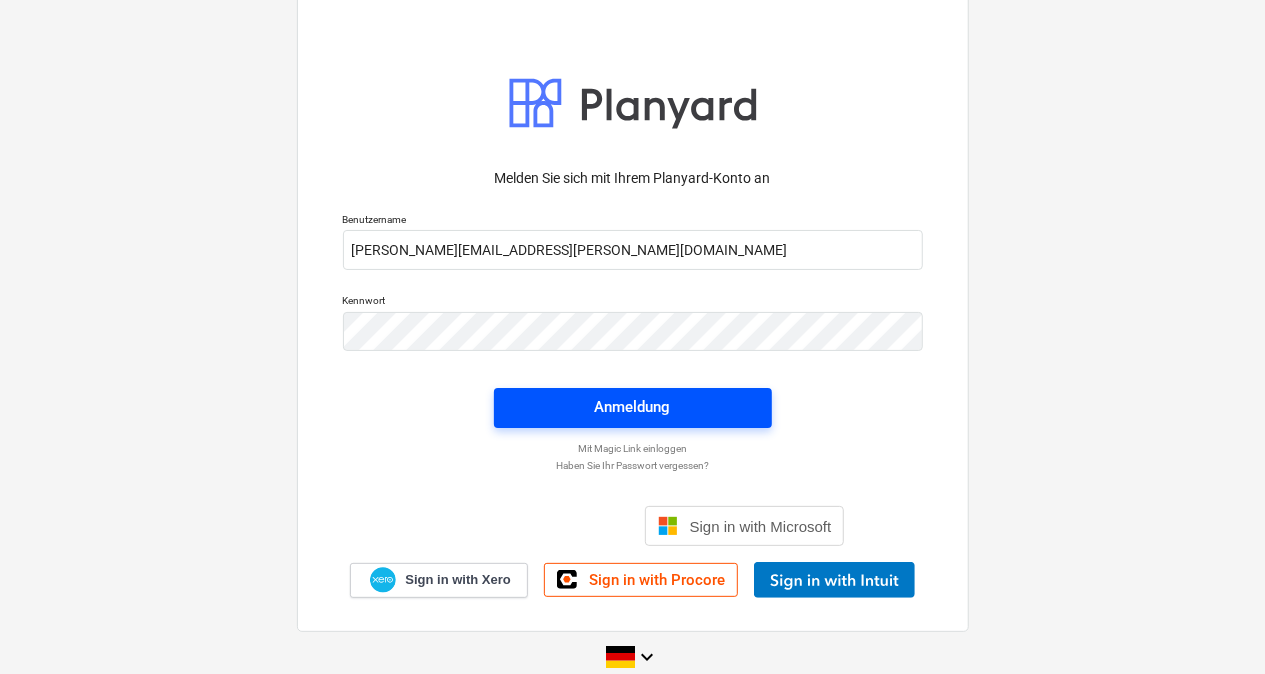 click on "Anmeldung" at bounding box center [633, 407] 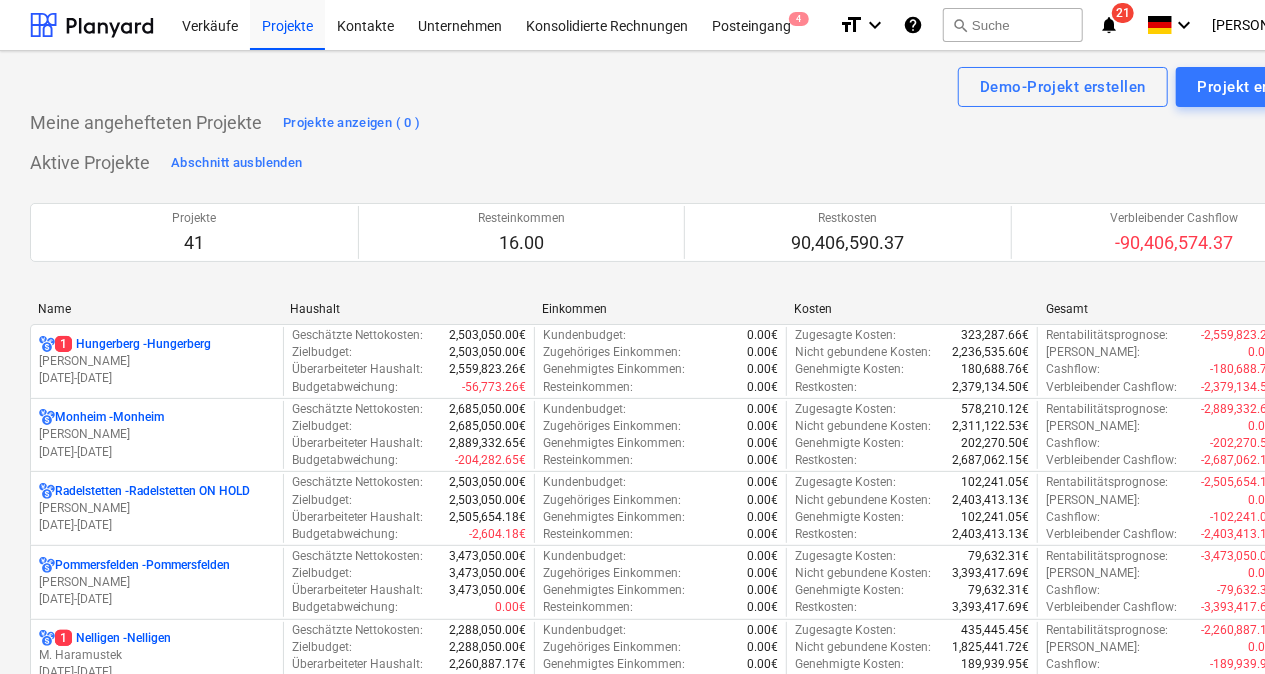 click on "Name" at bounding box center [156, 309] 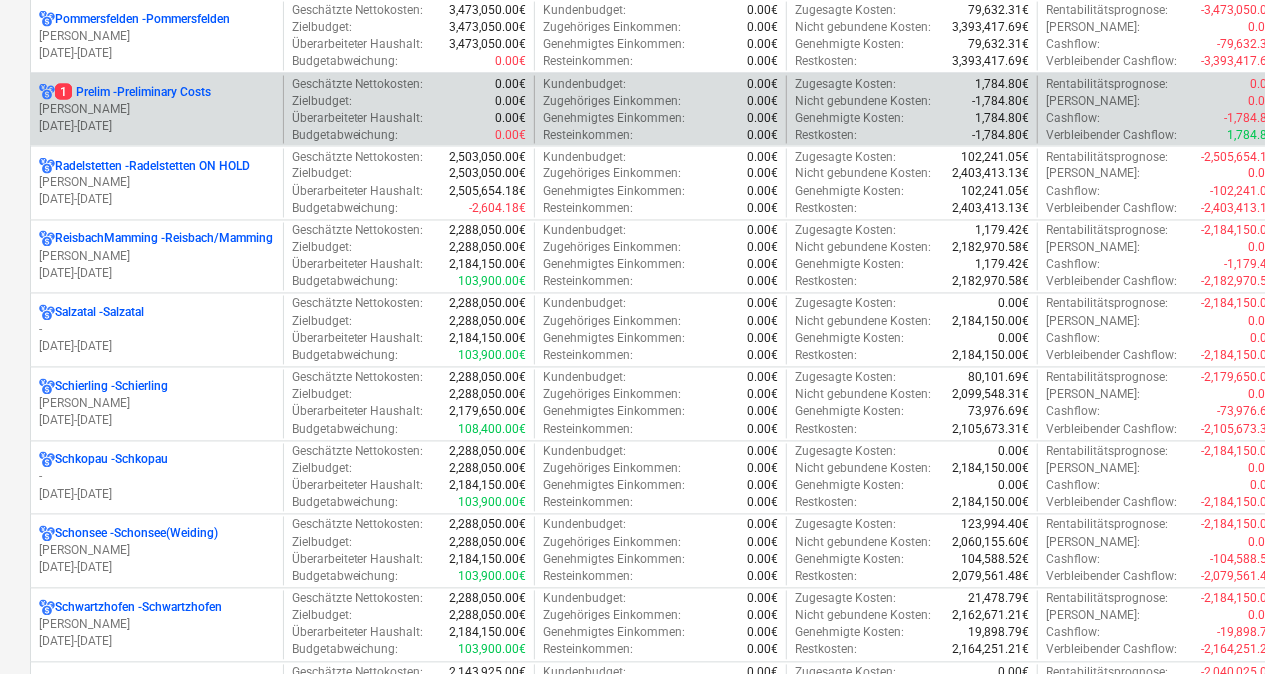 scroll, scrollTop: 1725, scrollLeft: 0, axis: vertical 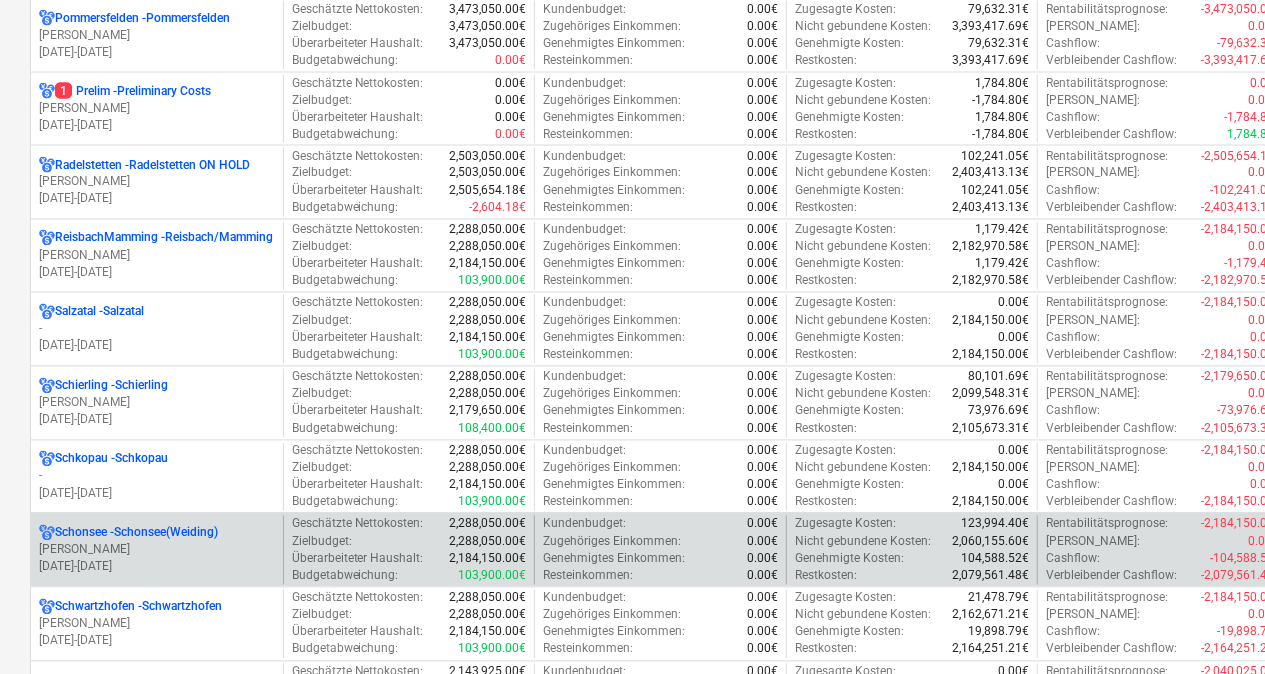click on "Schonsee -  Schonsee(Weiding)" at bounding box center [136, 533] 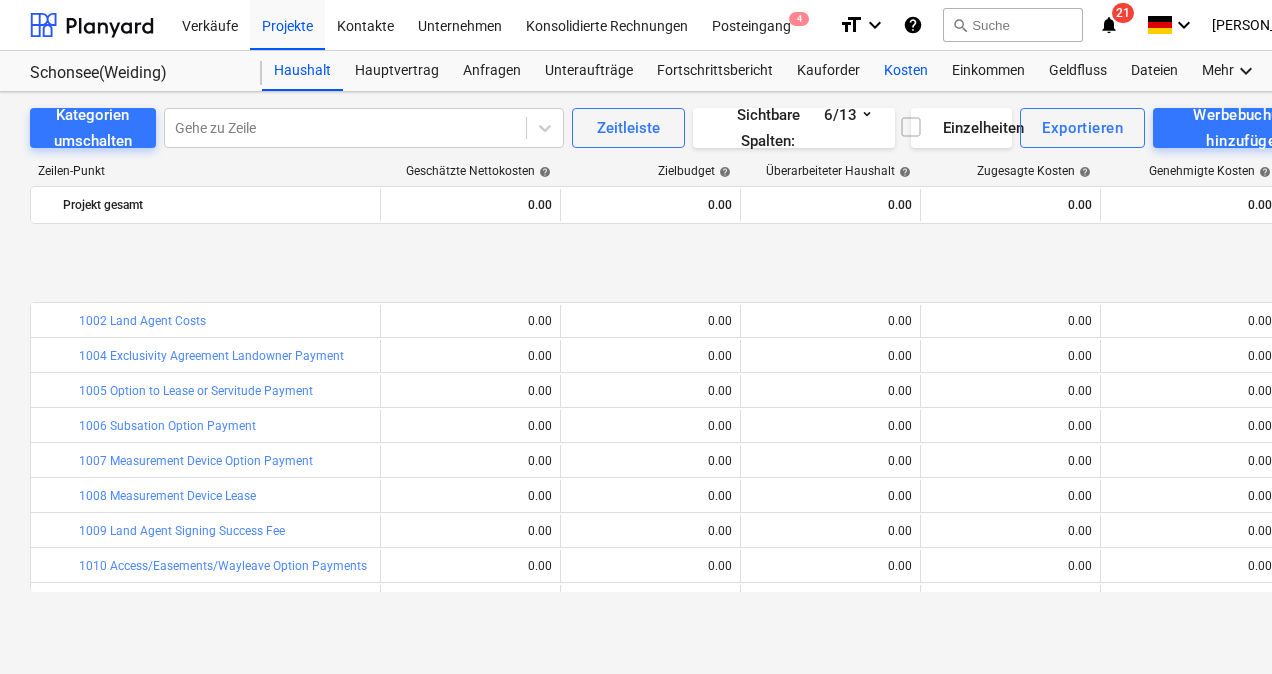 click on "Kosten" at bounding box center [906, 71] 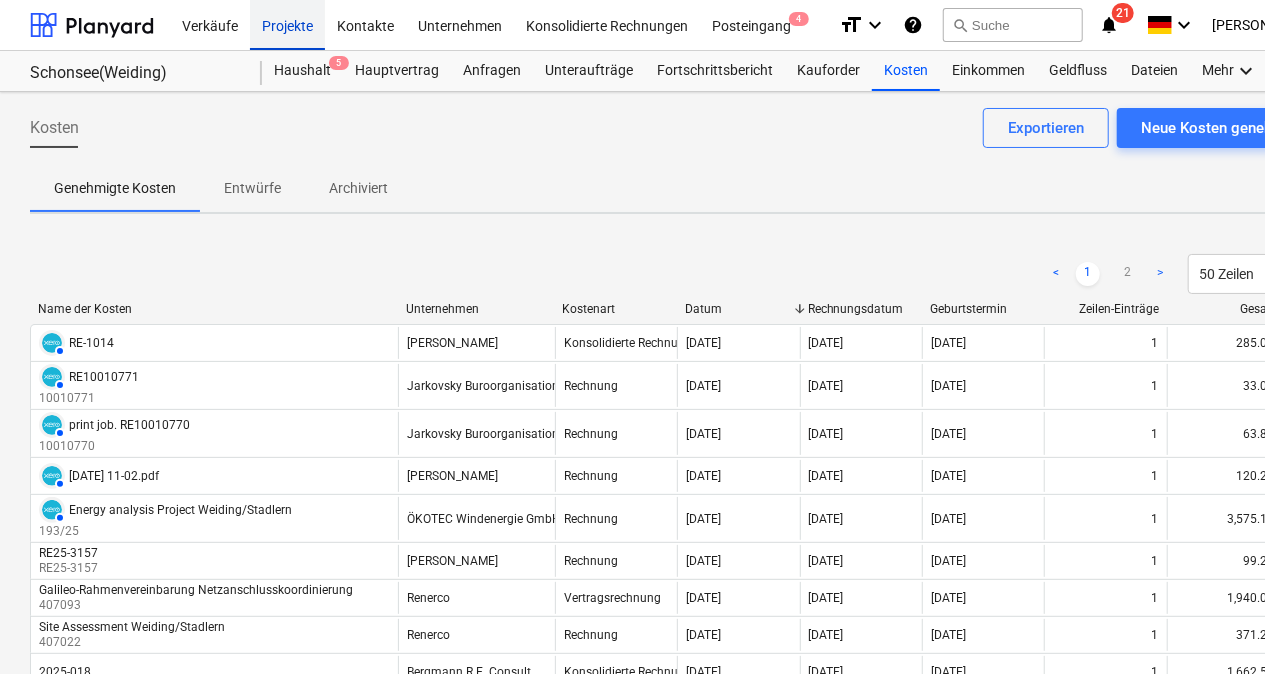 drag, startPoint x: 278, startPoint y: 42, endPoint x: 289, endPoint y: 26, distance: 19.416489 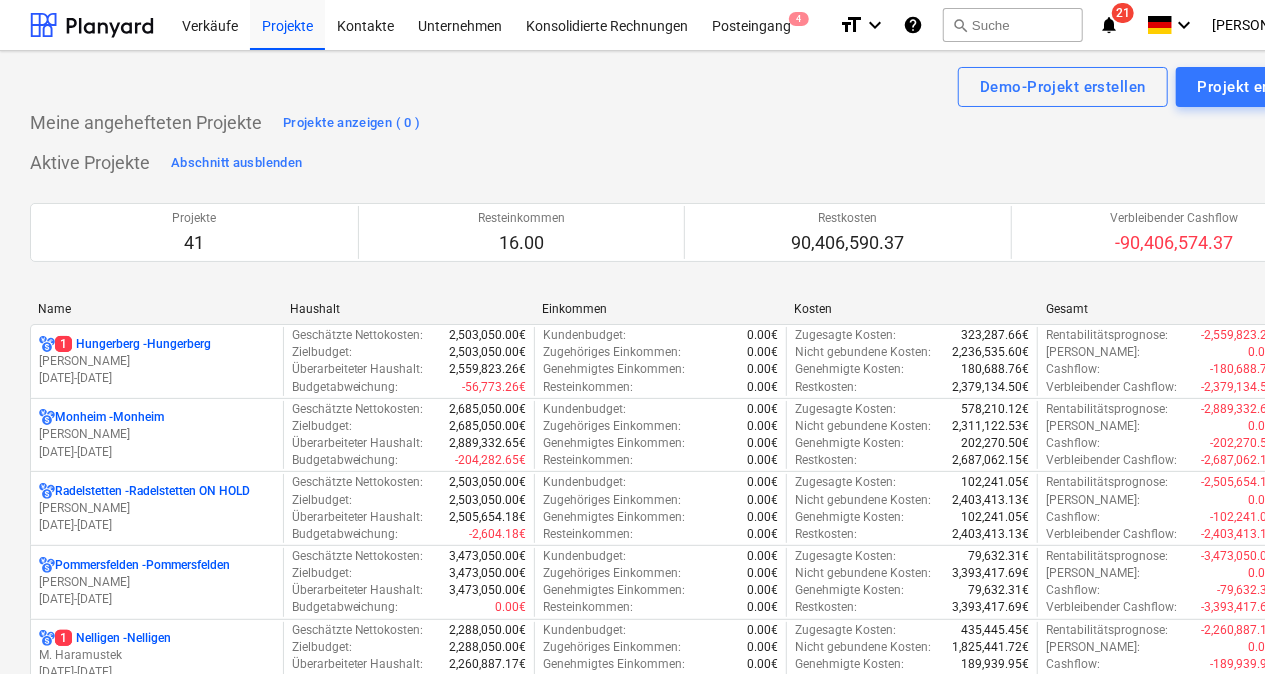 click on "Name" at bounding box center [156, 309] 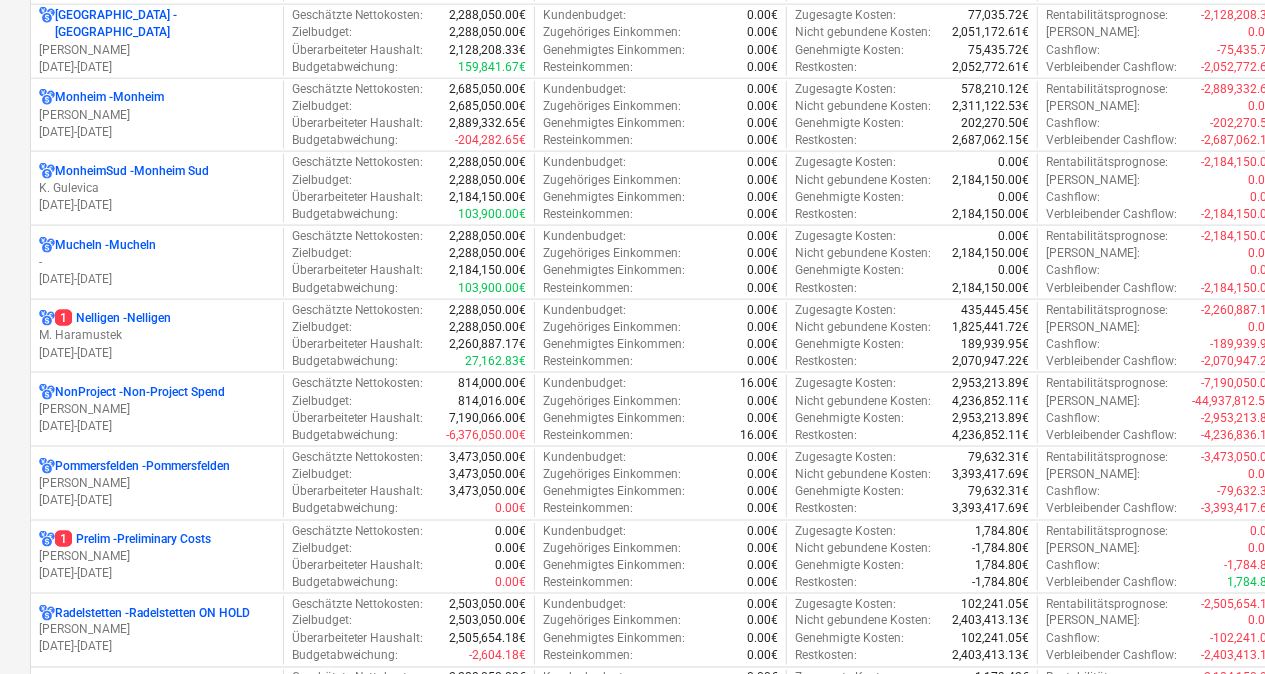 scroll, scrollTop: 1275, scrollLeft: 0, axis: vertical 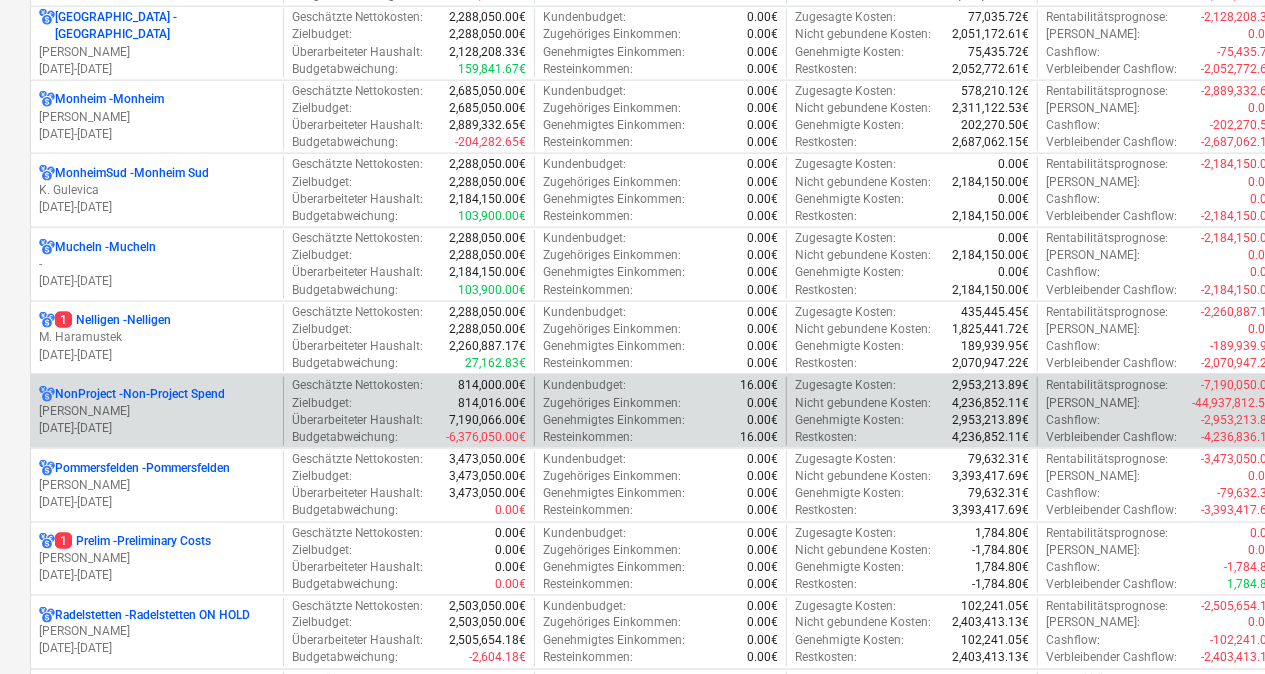 click on "NonProject -  Non-Project Spend" at bounding box center (140, 394) 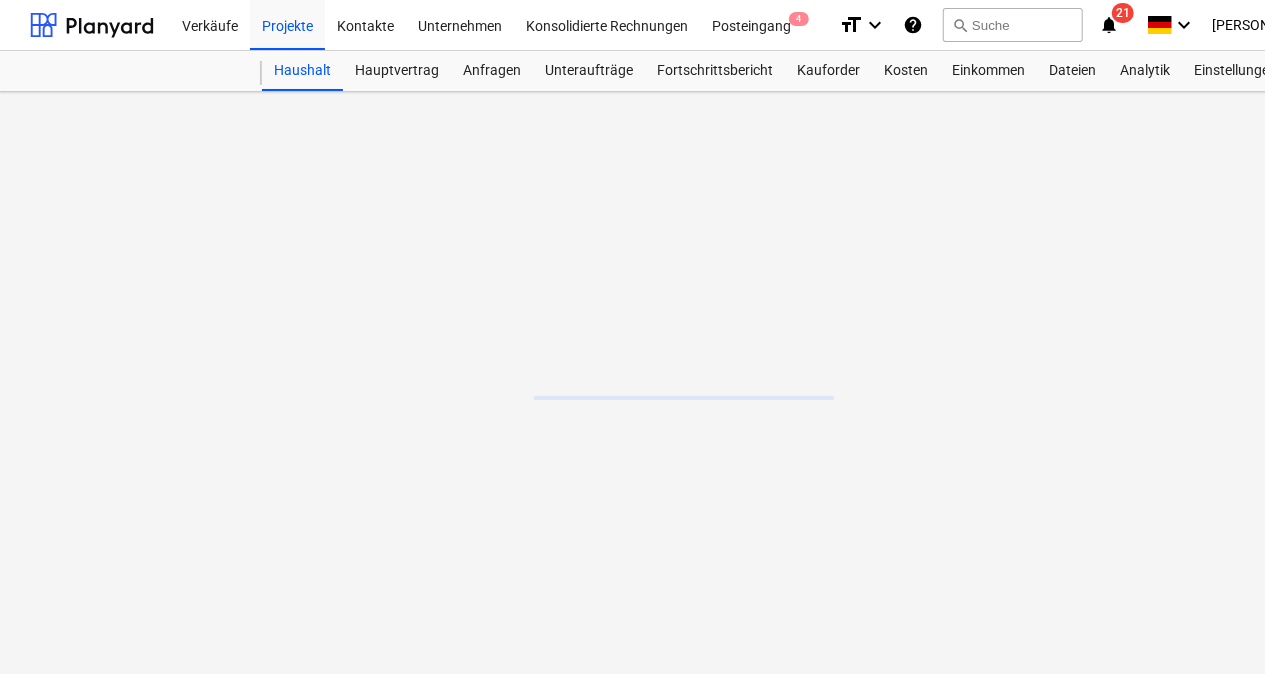 scroll, scrollTop: 0, scrollLeft: 0, axis: both 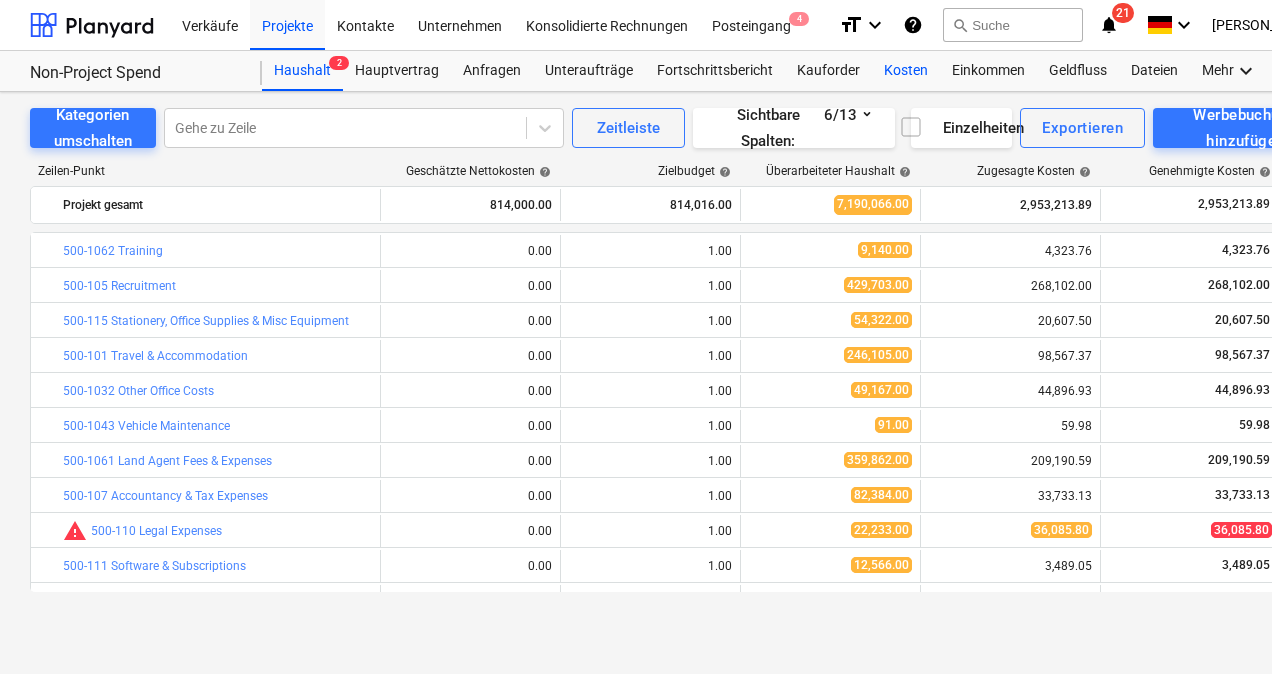 click on "Kosten" at bounding box center [906, 71] 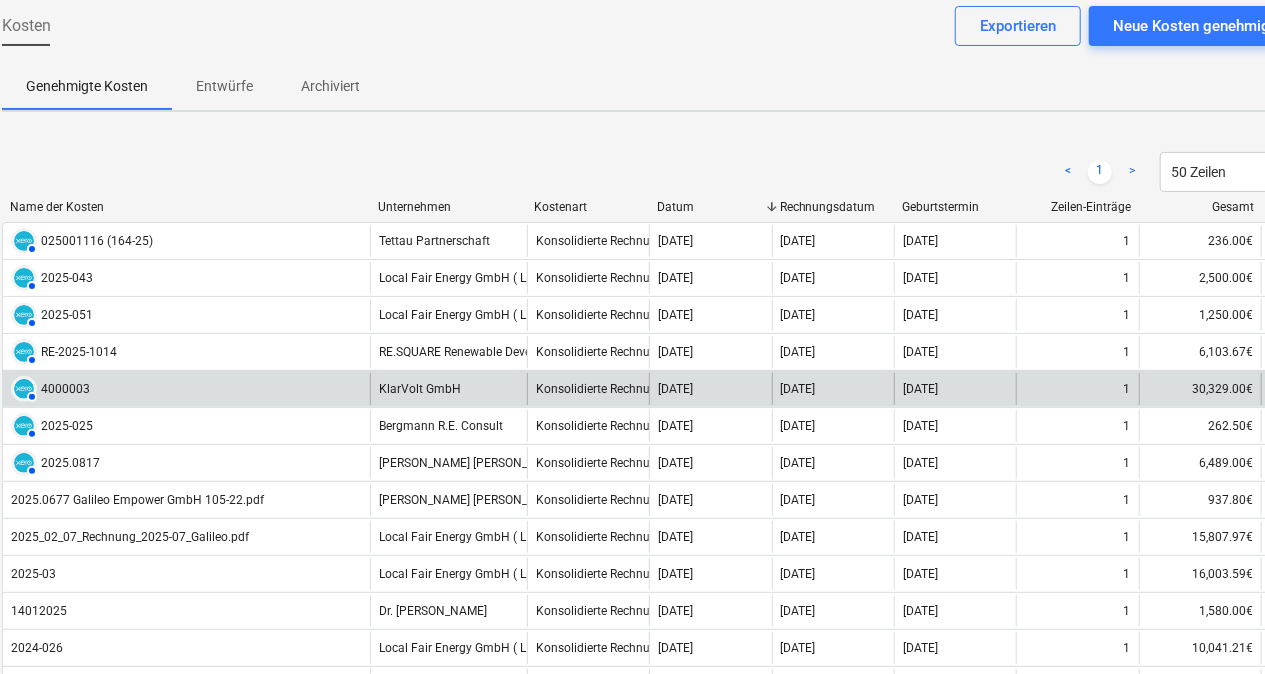 scroll, scrollTop: 102, scrollLeft: 0, axis: vertical 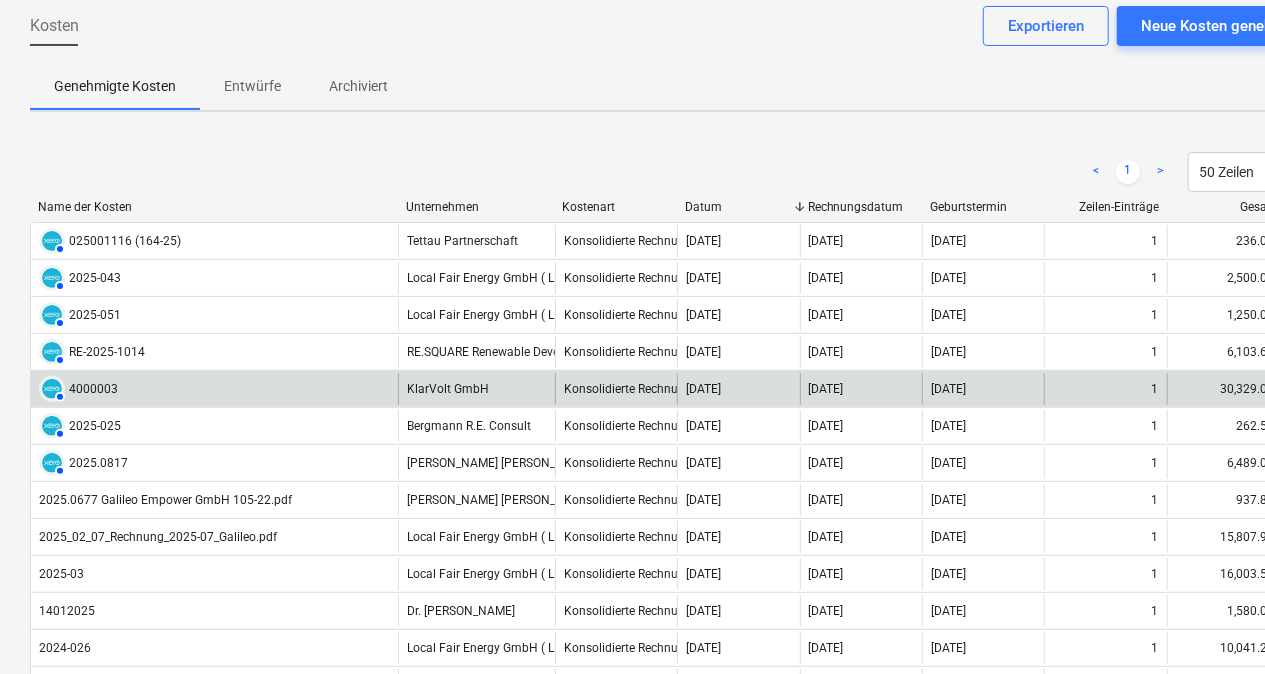 click on "AUTHORISED 4000003" at bounding box center (214, 389) 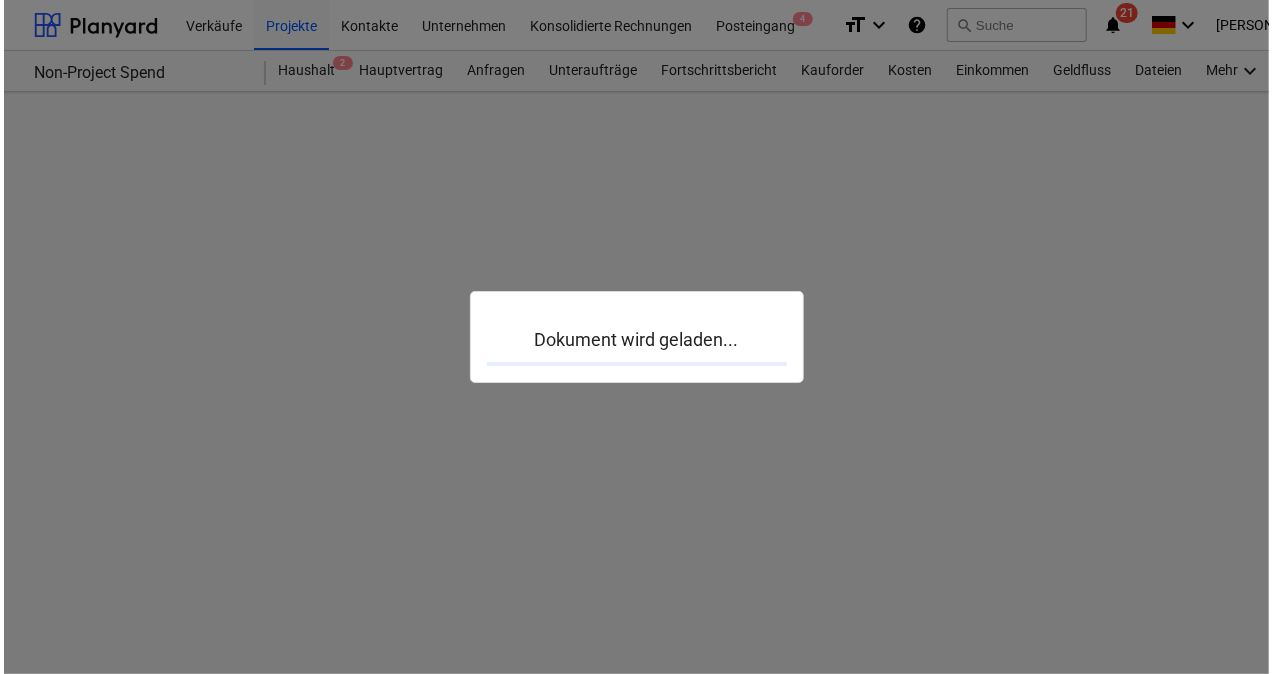 scroll, scrollTop: 0, scrollLeft: 0, axis: both 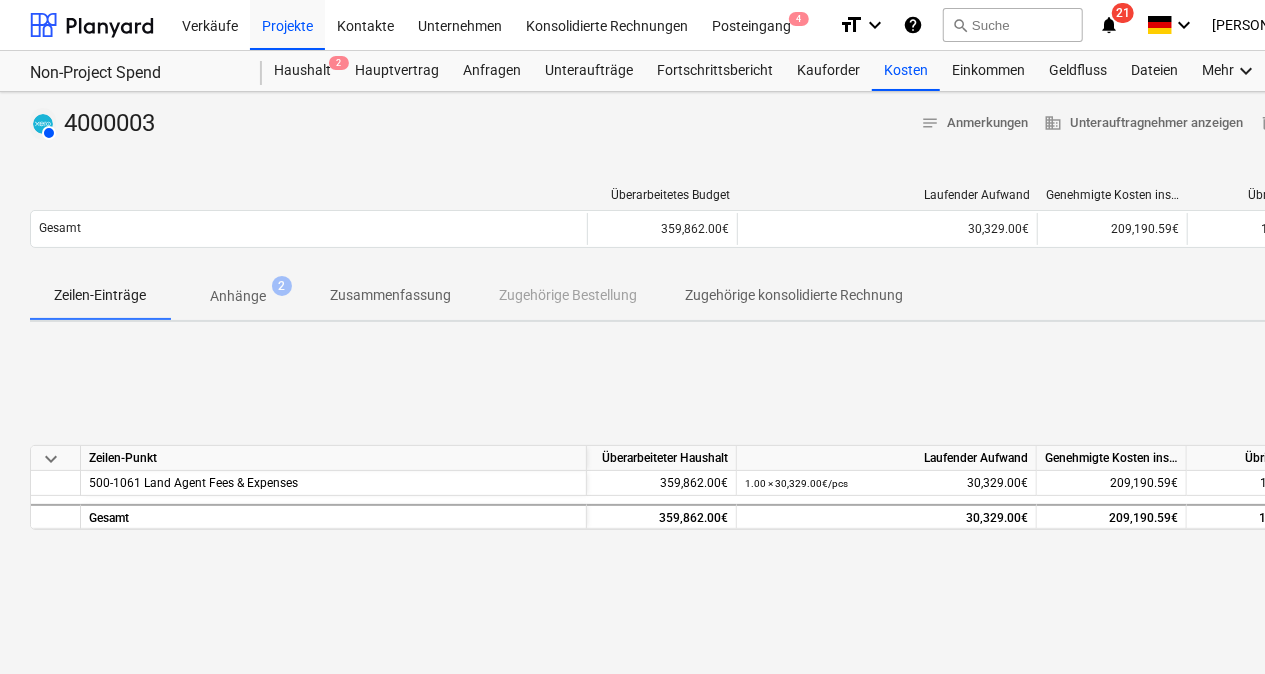click on "Anhänge" at bounding box center [238, 296] 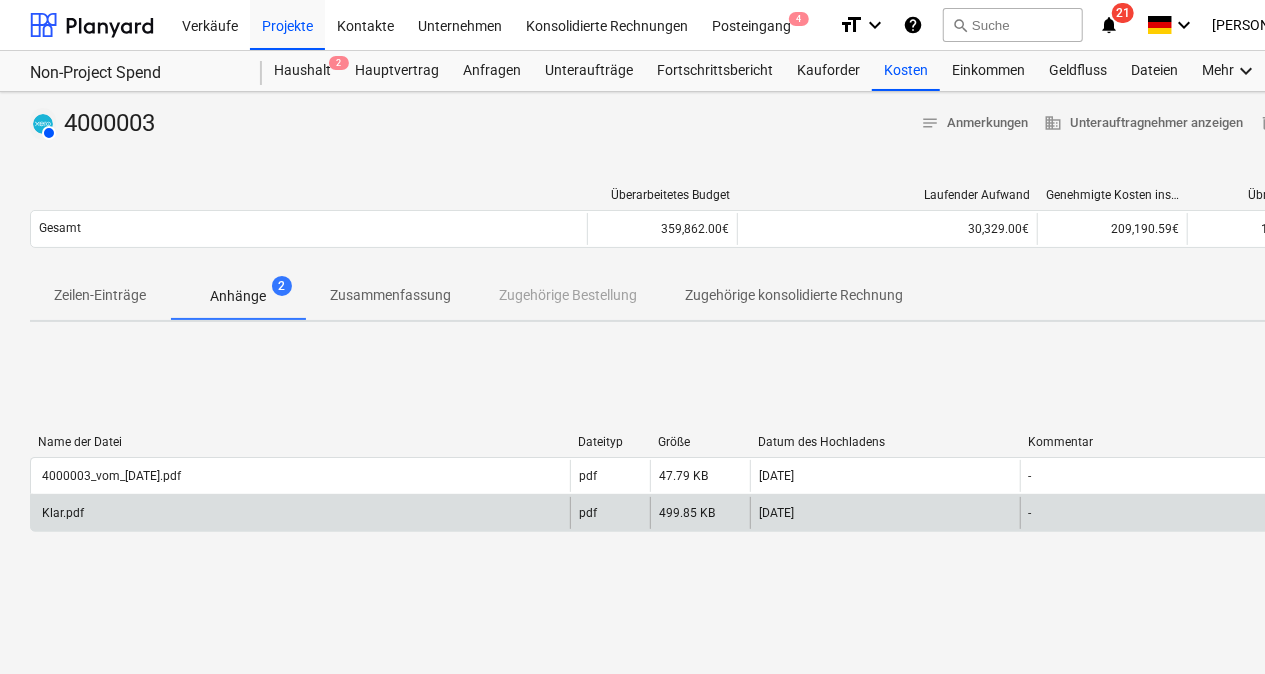 click on "Klar.pdf" at bounding box center (61, 513) 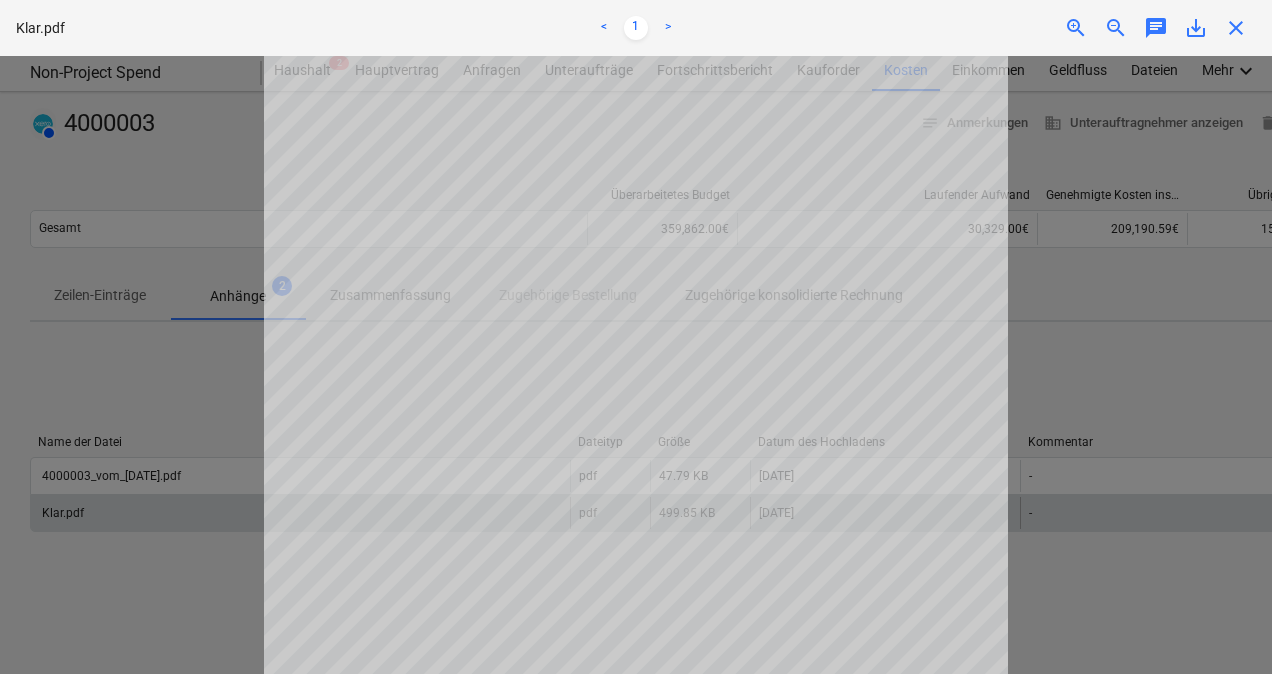 click at bounding box center [636, 365] 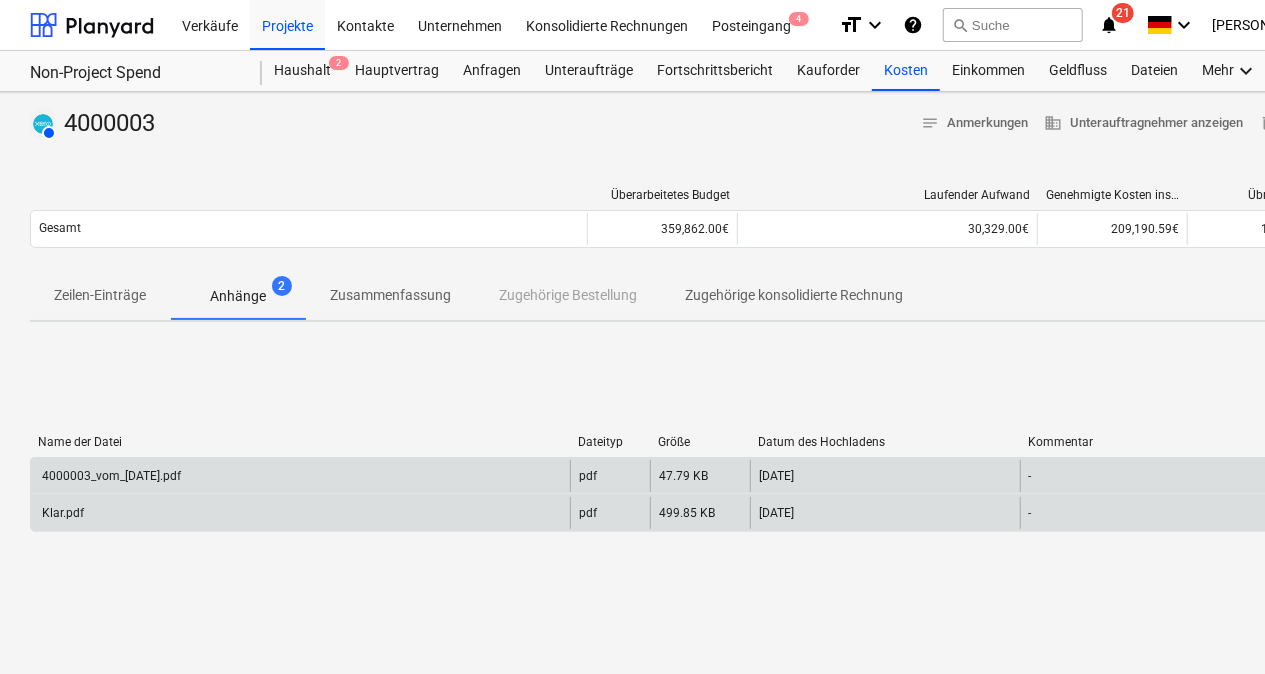 click on "4000003_vom_[DATE].pdf" at bounding box center (110, 476) 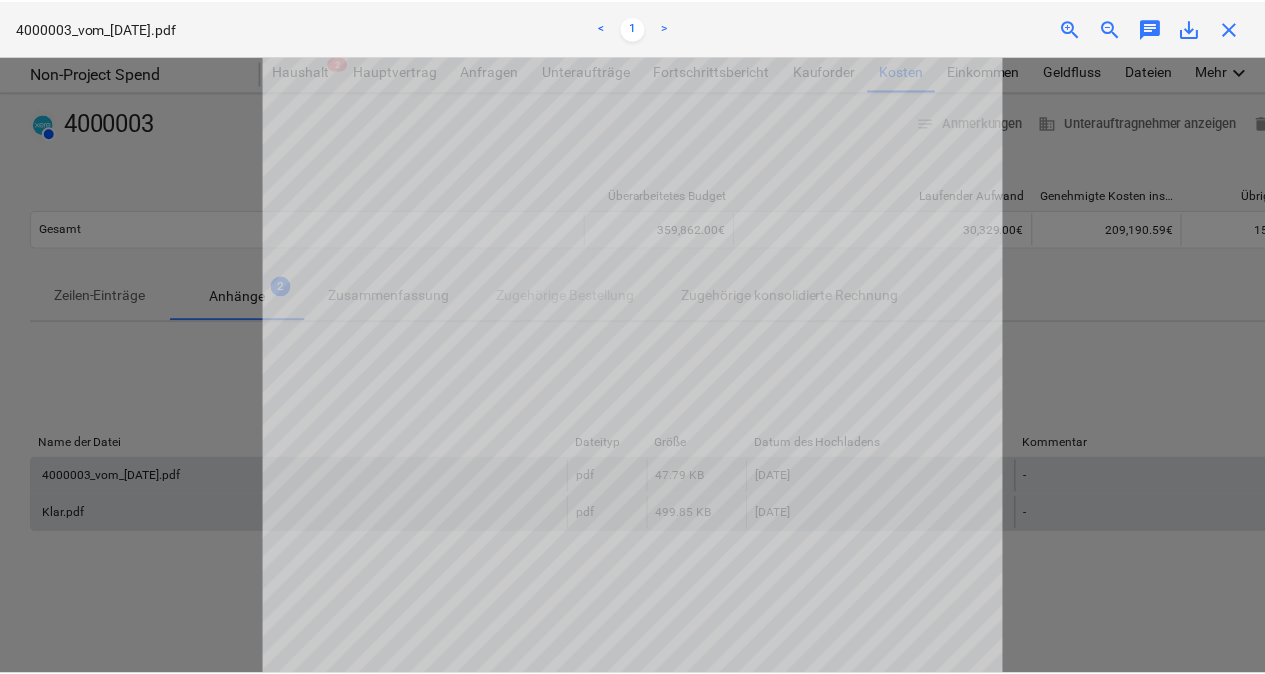 scroll, scrollTop: 164, scrollLeft: 0, axis: vertical 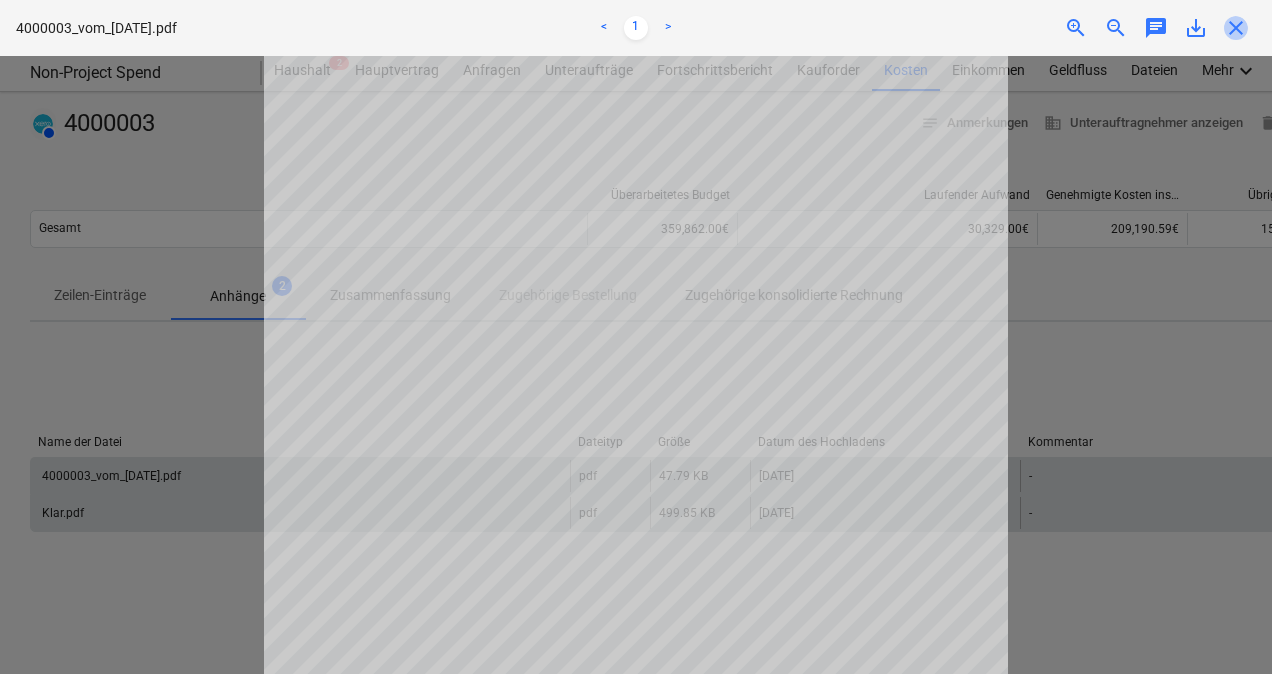 click on "close" at bounding box center [1236, 28] 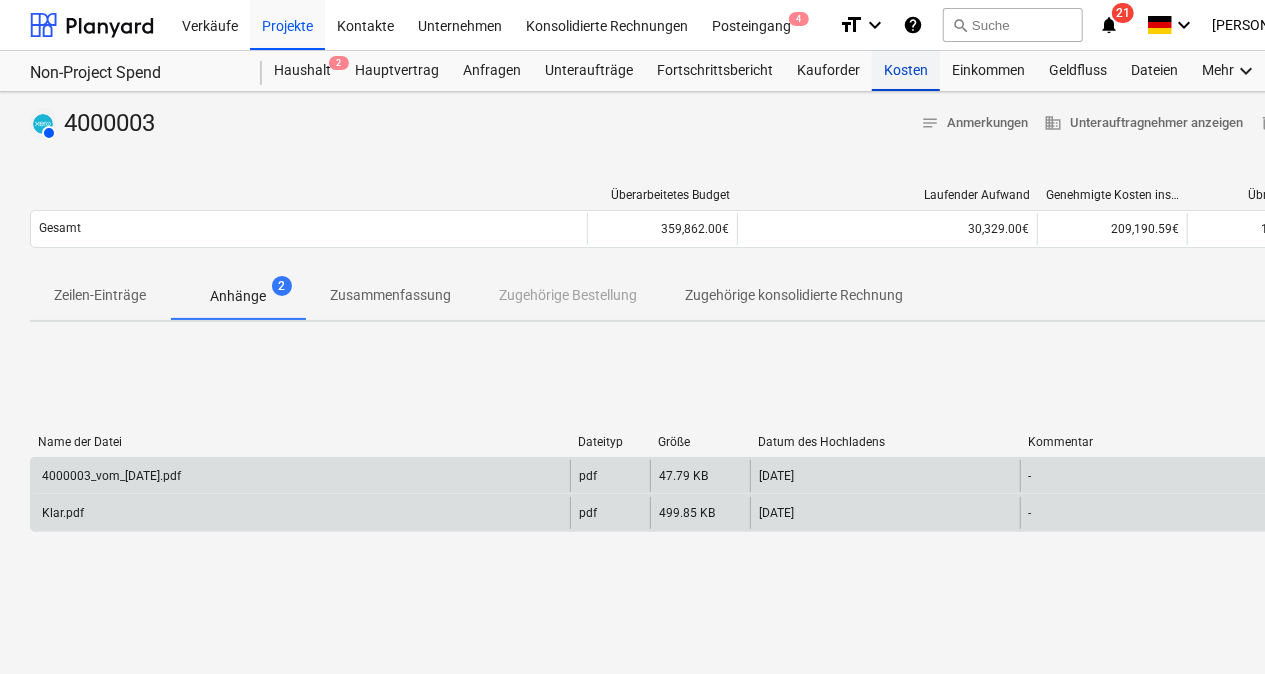 click on "Kosten" at bounding box center [906, 71] 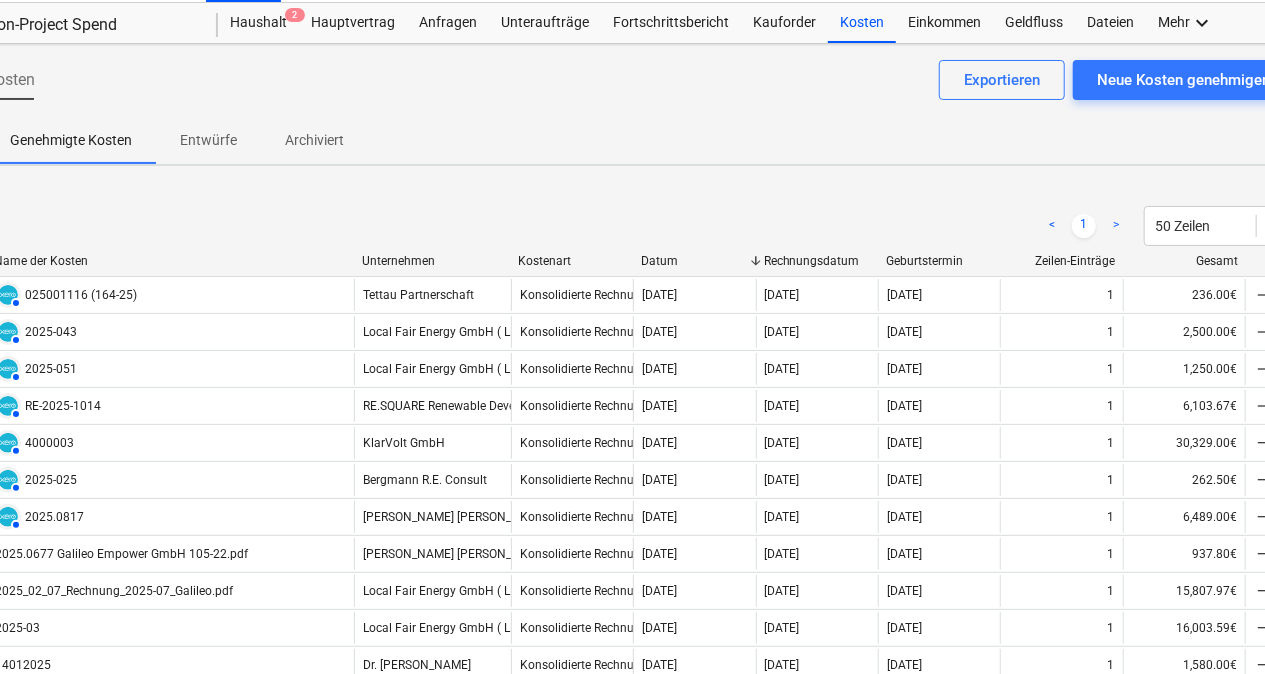 scroll, scrollTop: 48, scrollLeft: 43, axis: both 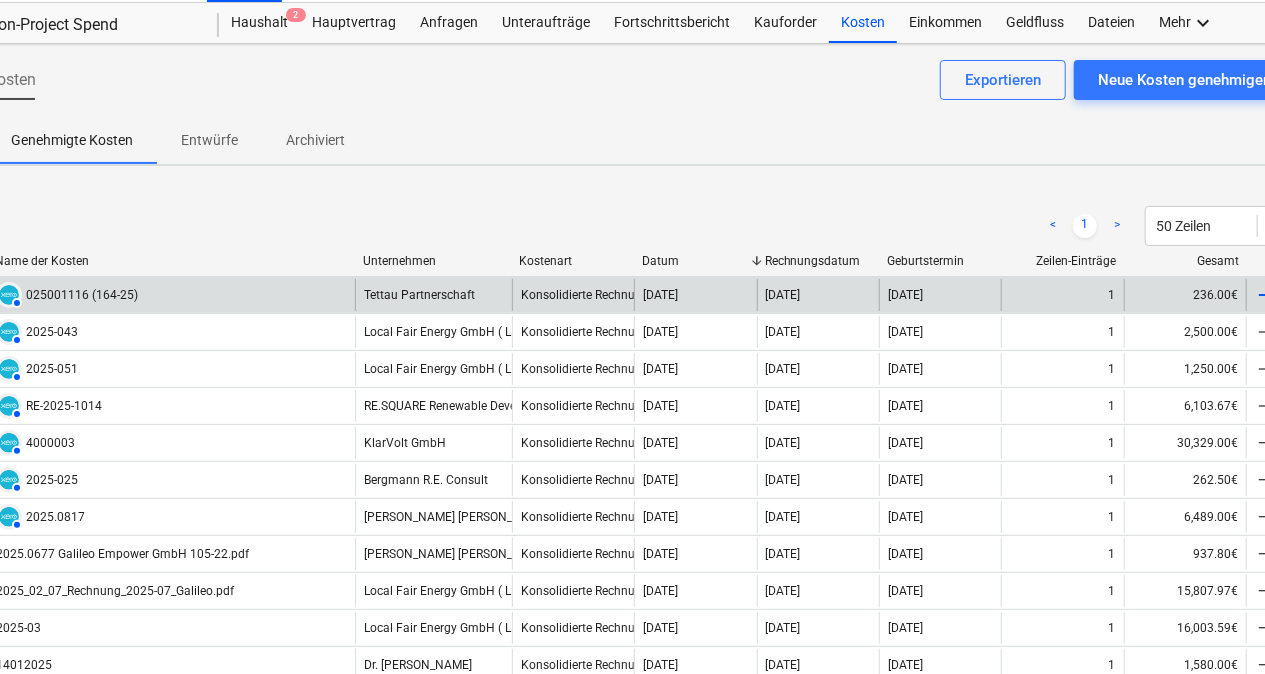 click on "025001116 (164-25)" at bounding box center (82, 295) 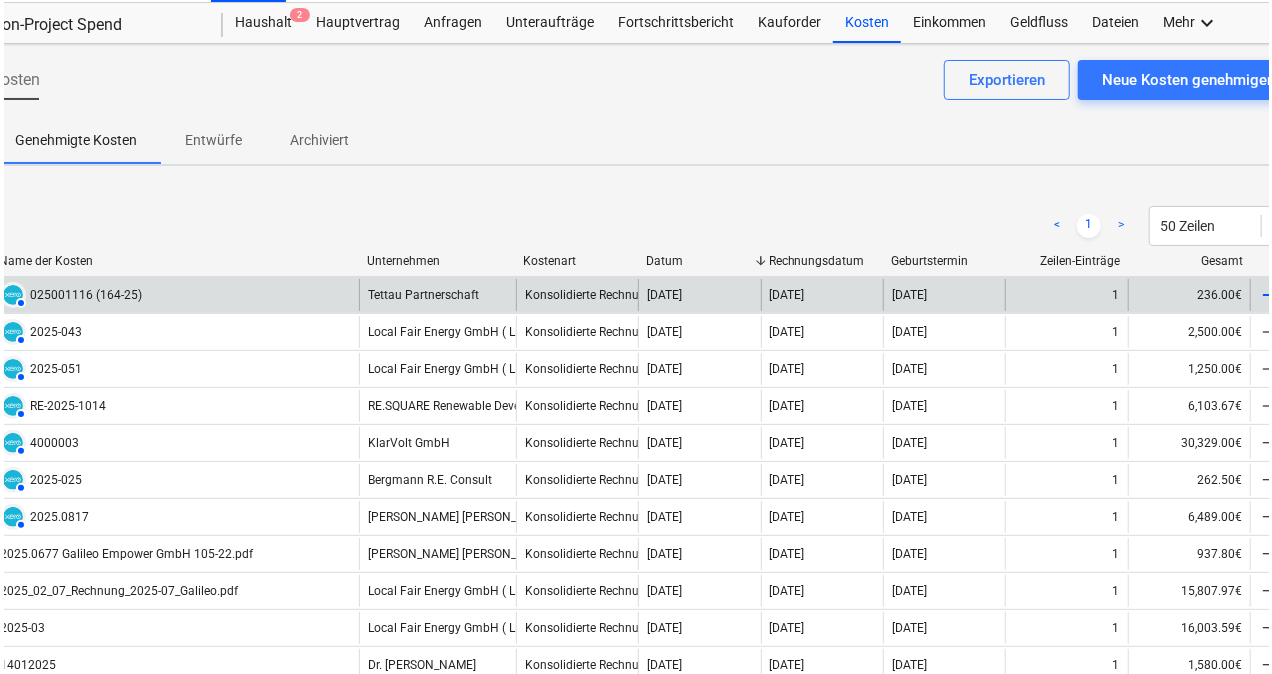 scroll, scrollTop: 0, scrollLeft: 43, axis: horizontal 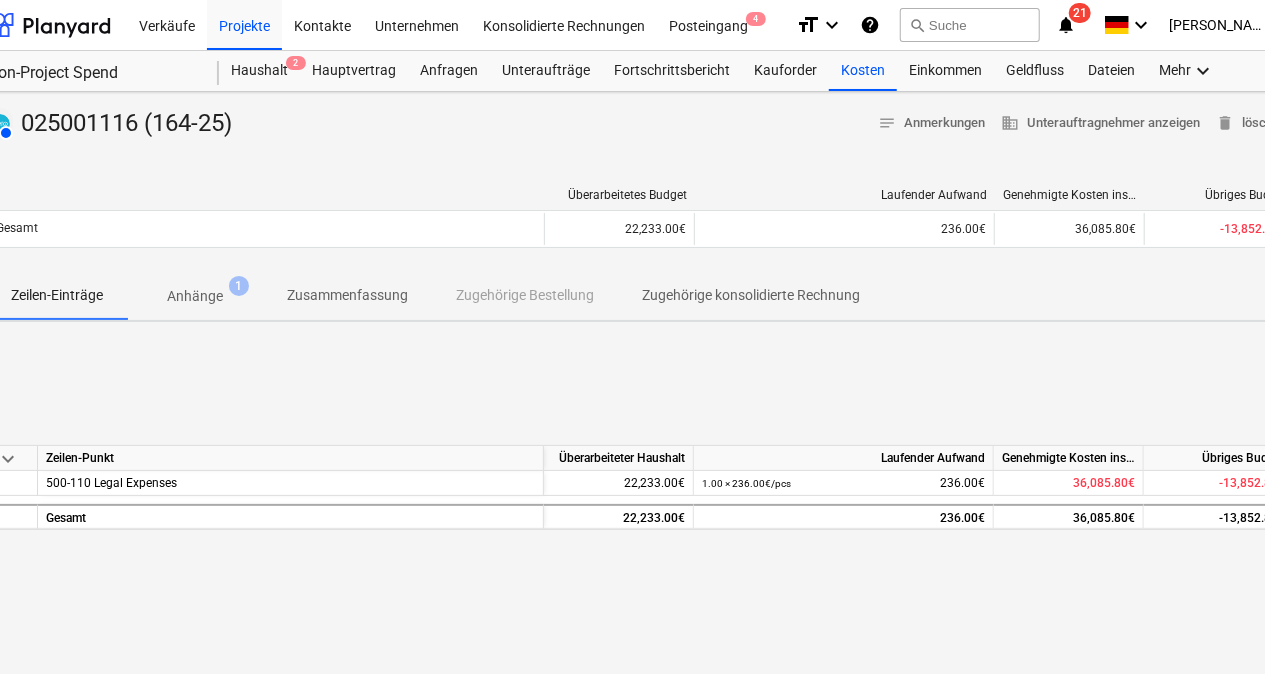 click on "Anhänge" at bounding box center [195, 296] 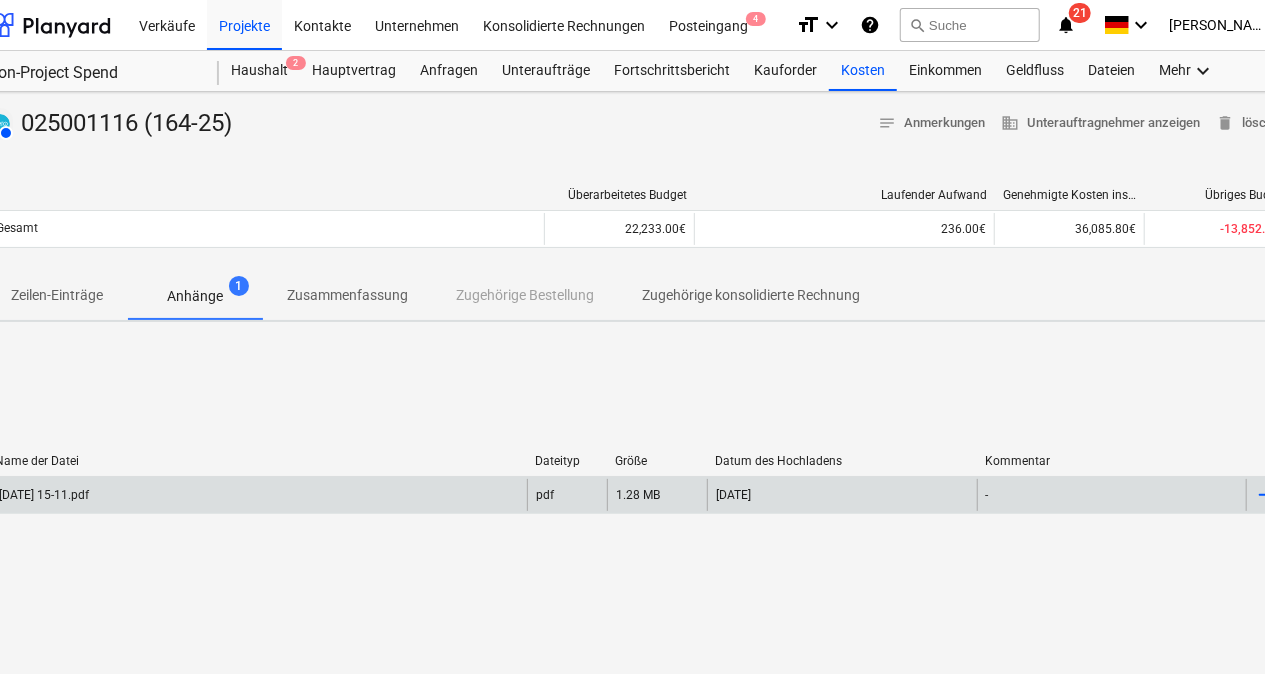 click on "[DATE] 15-11.pdf" at bounding box center [257, 495] 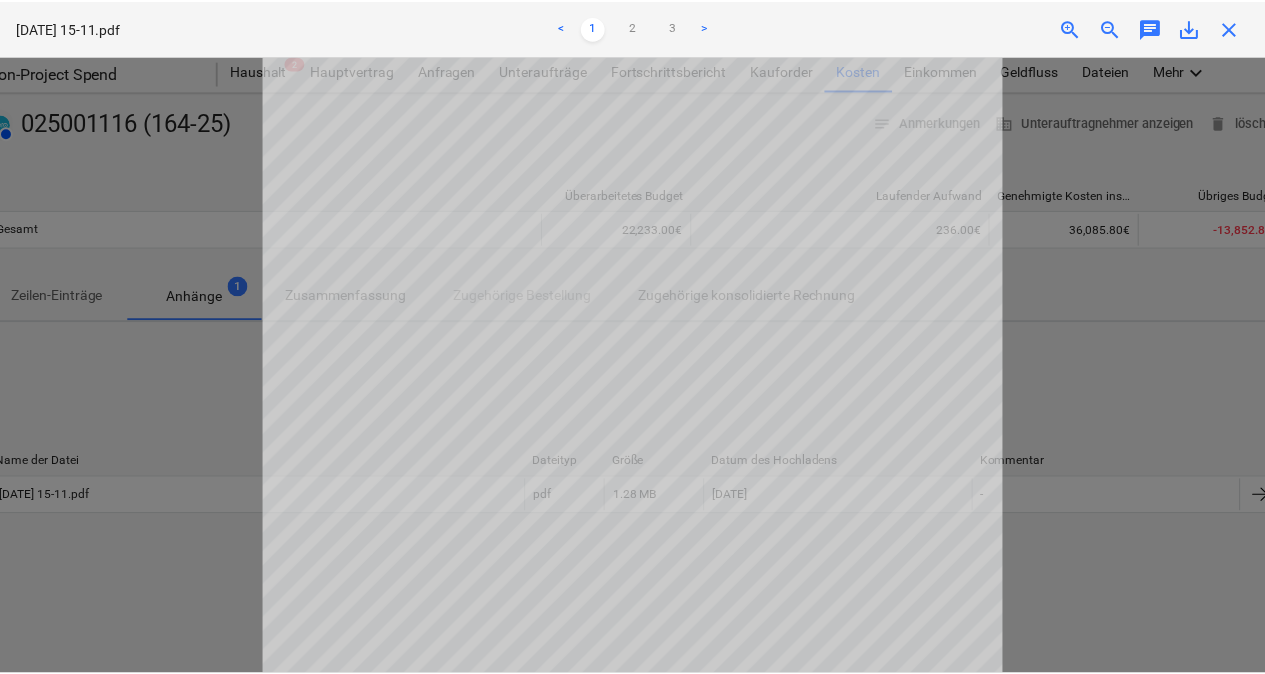 scroll, scrollTop: 87, scrollLeft: 0, axis: vertical 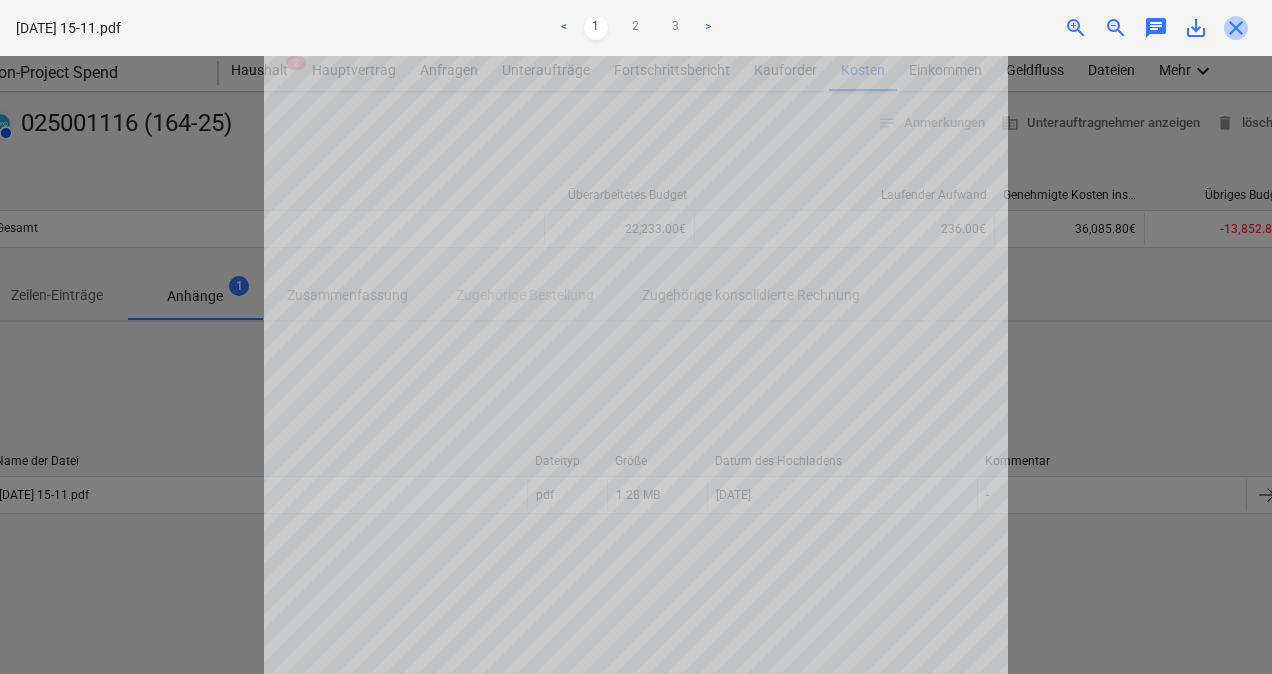click on "close" at bounding box center (1236, 28) 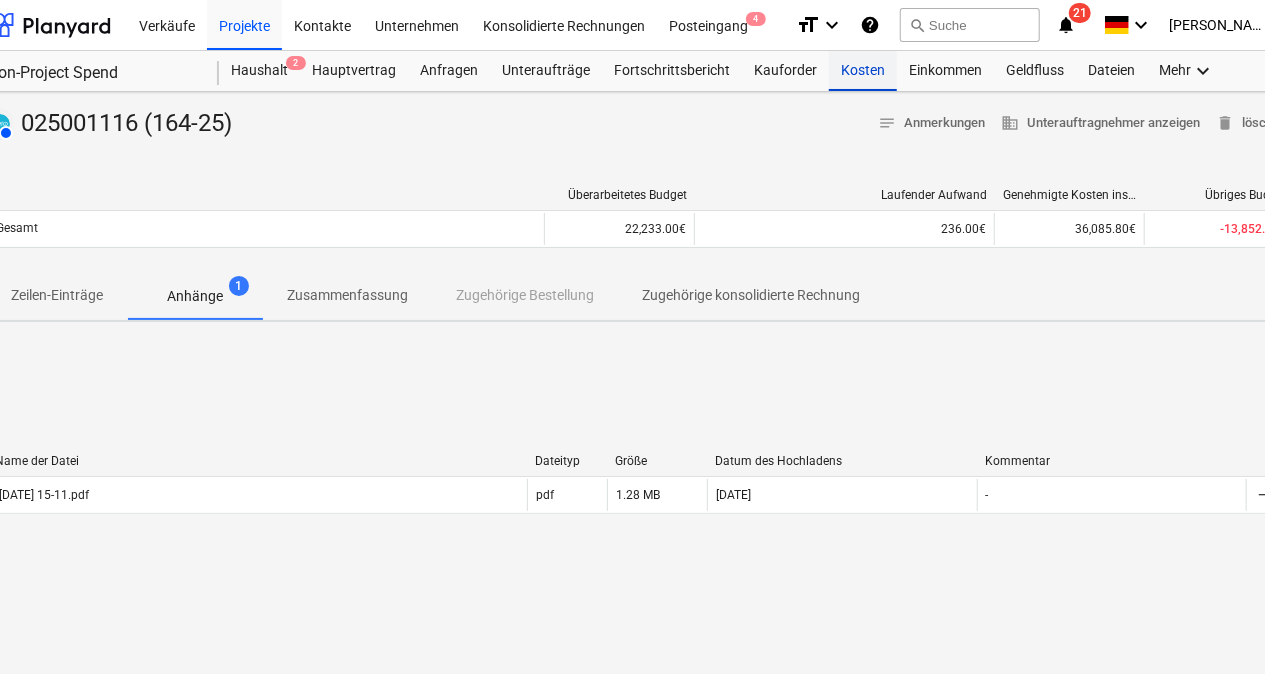 click on "Kosten" at bounding box center [863, 71] 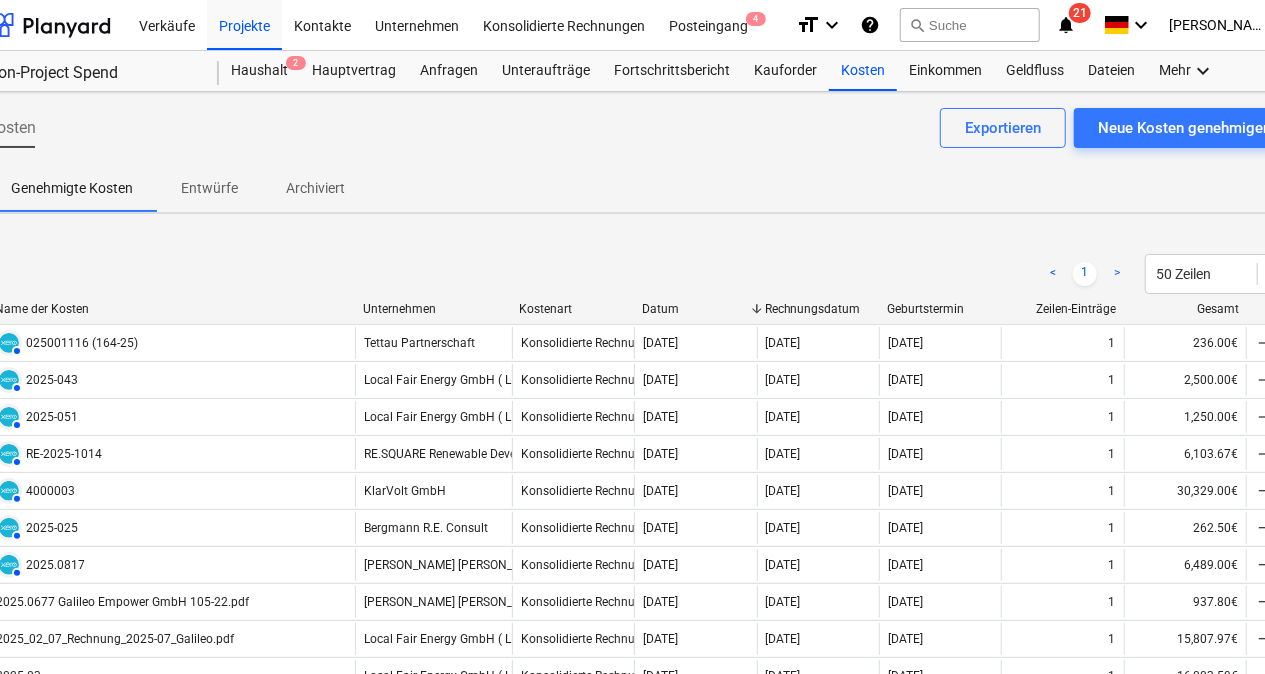 scroll, scrollTop: 0, scrollLeft: 16, axis: horizontal 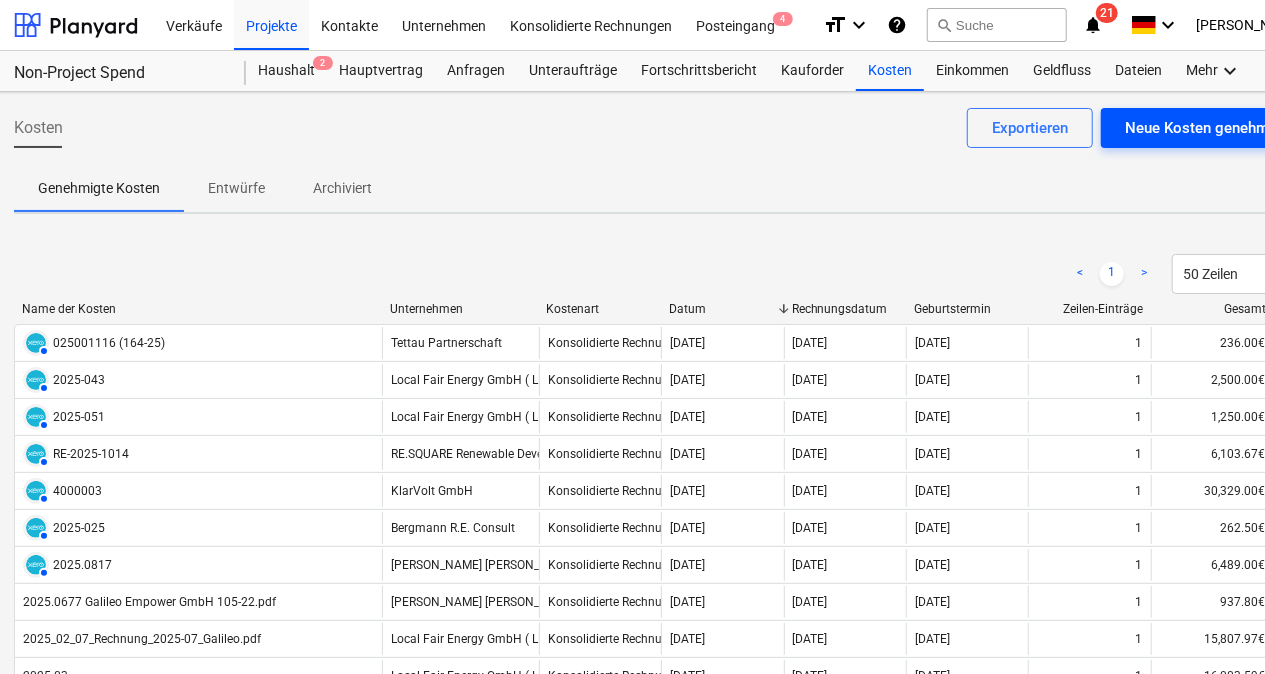 click on "Neue Kosten genehmigen" at bounding box center (1211, 128) 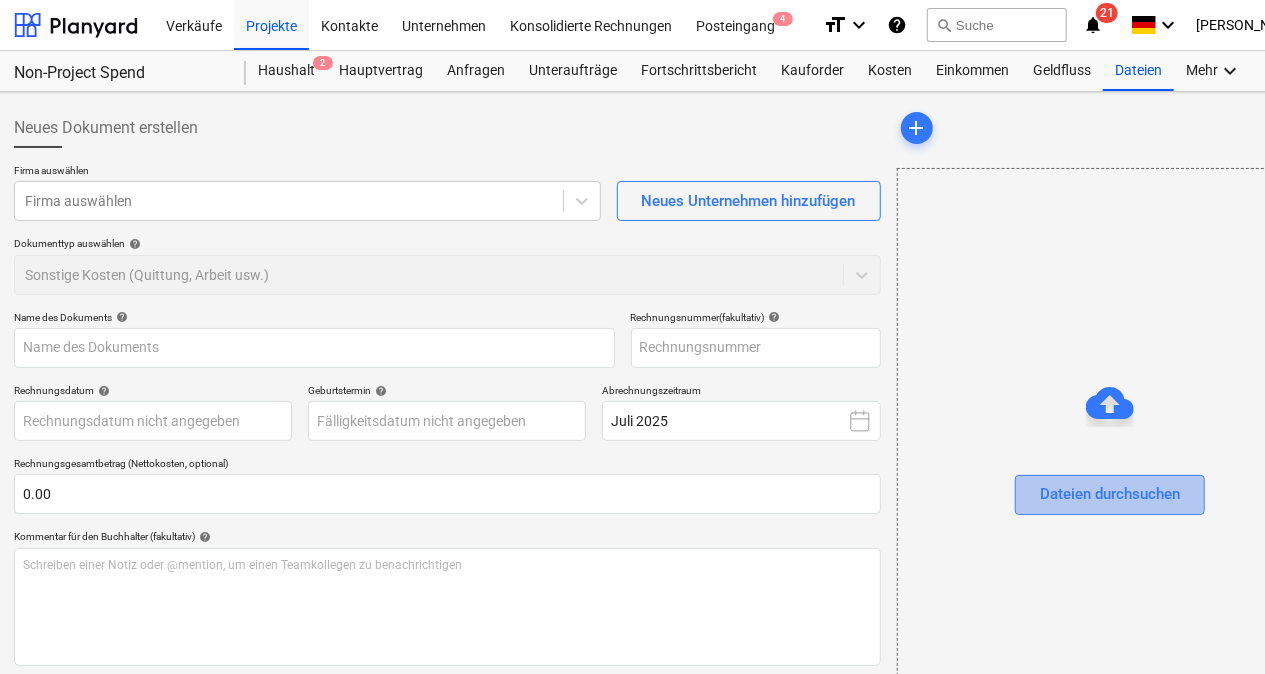 click on "Dateien durchsuchen" at bounding box center [1110, 494] 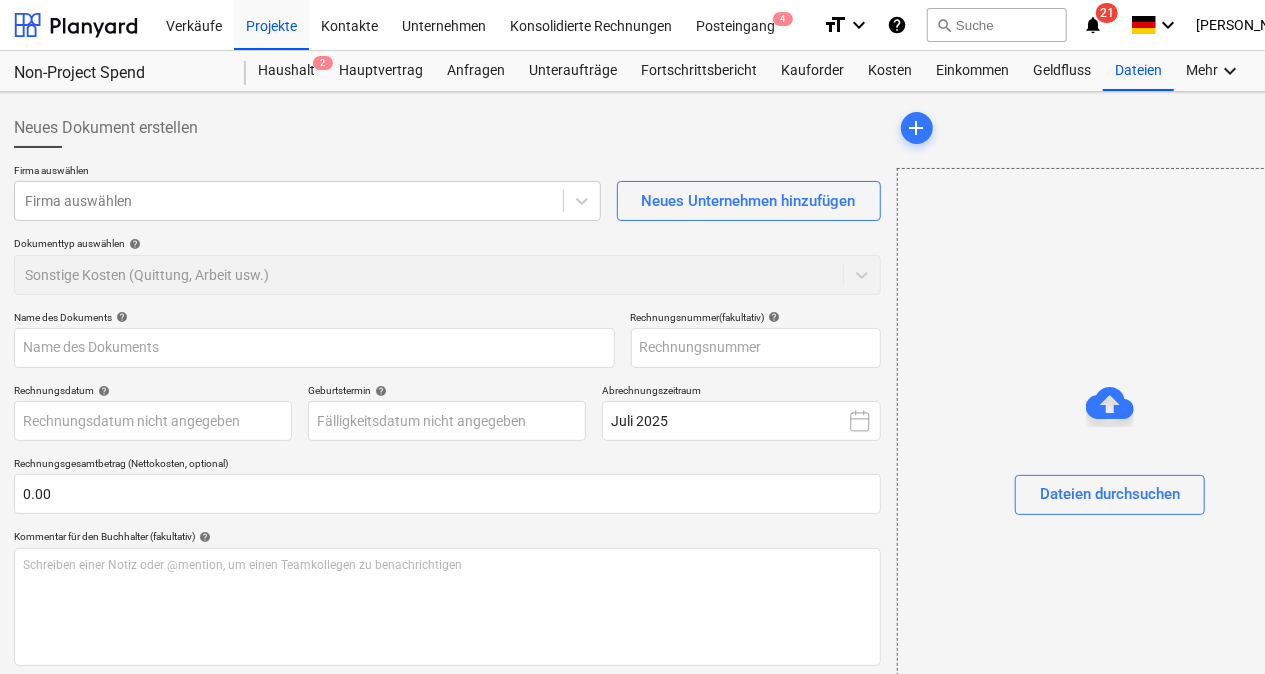 type on "RE10010842.pdf" 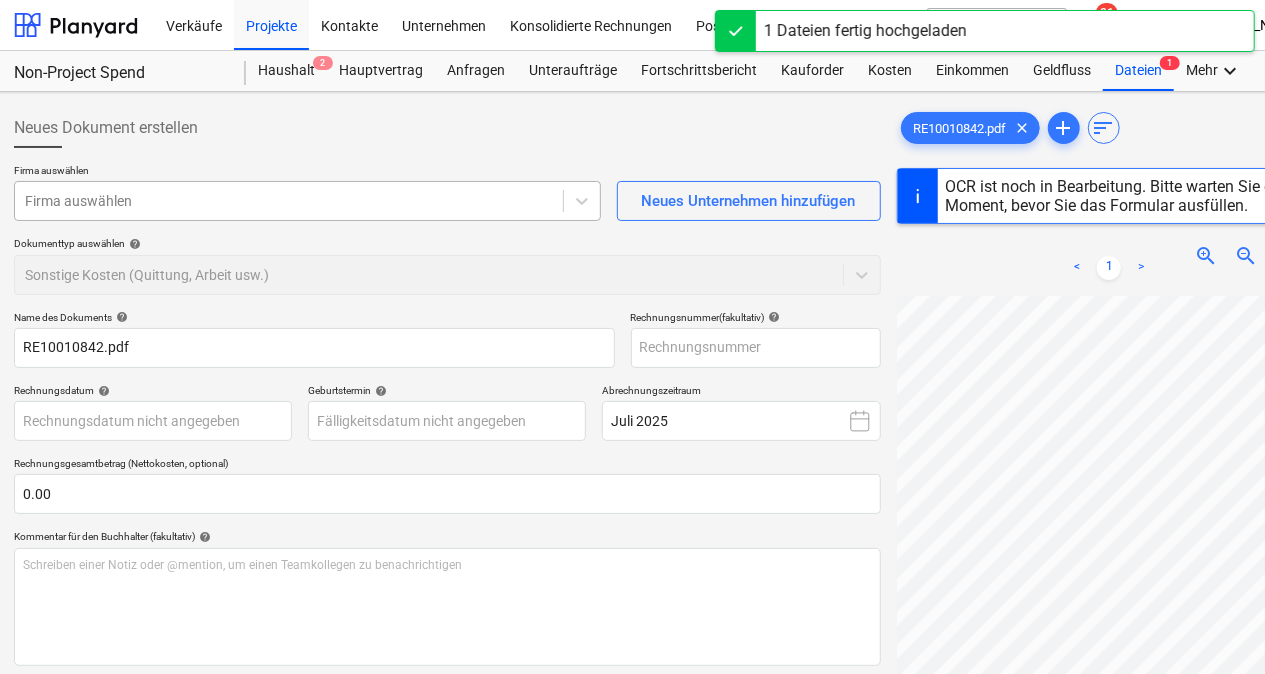 click at bounding box center [289, 201] 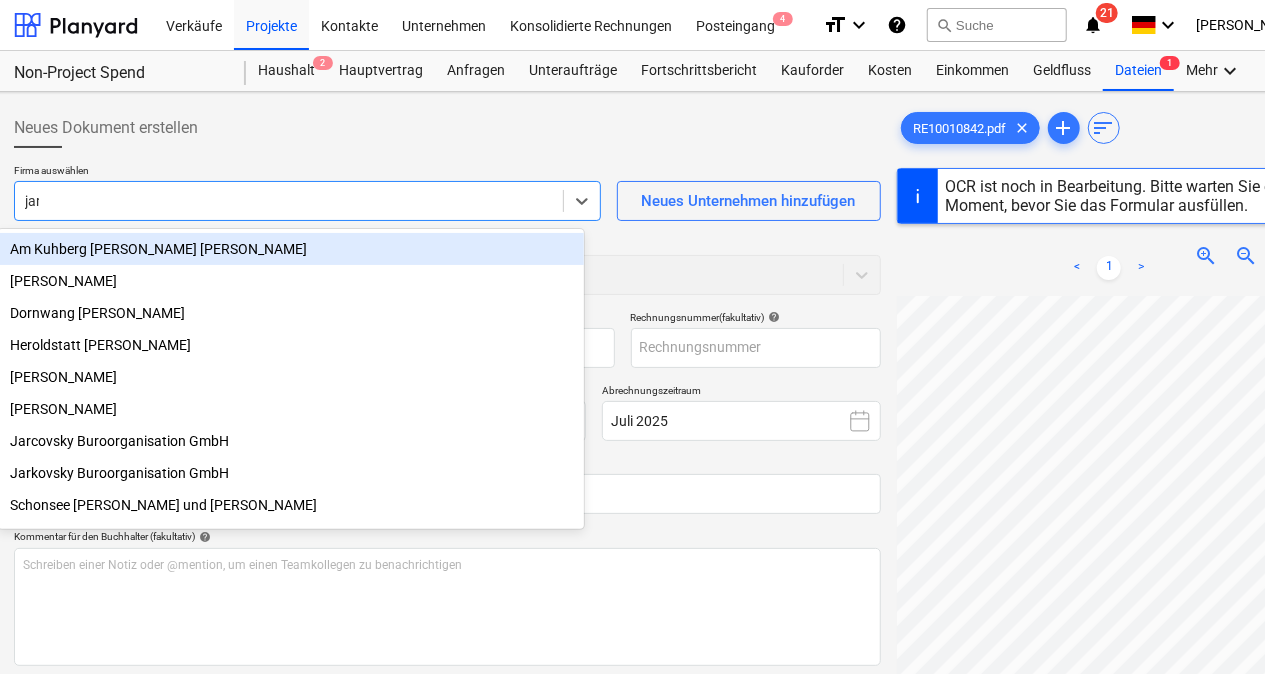type on "jark" 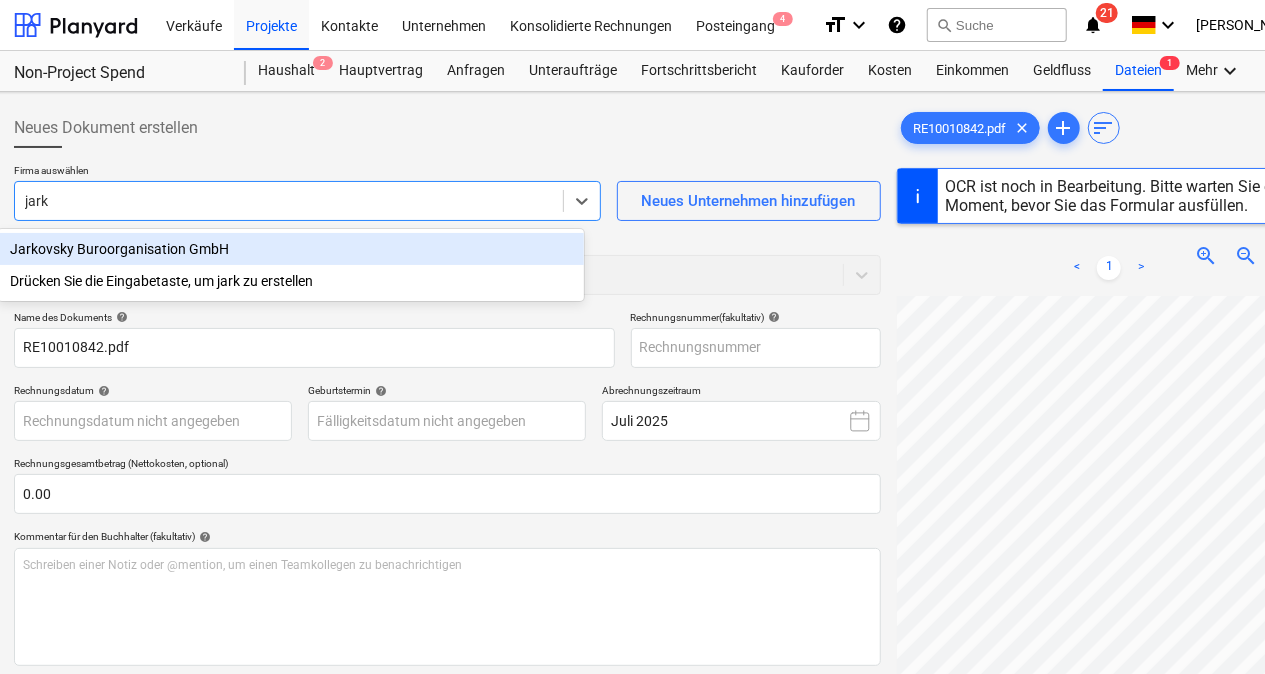 type 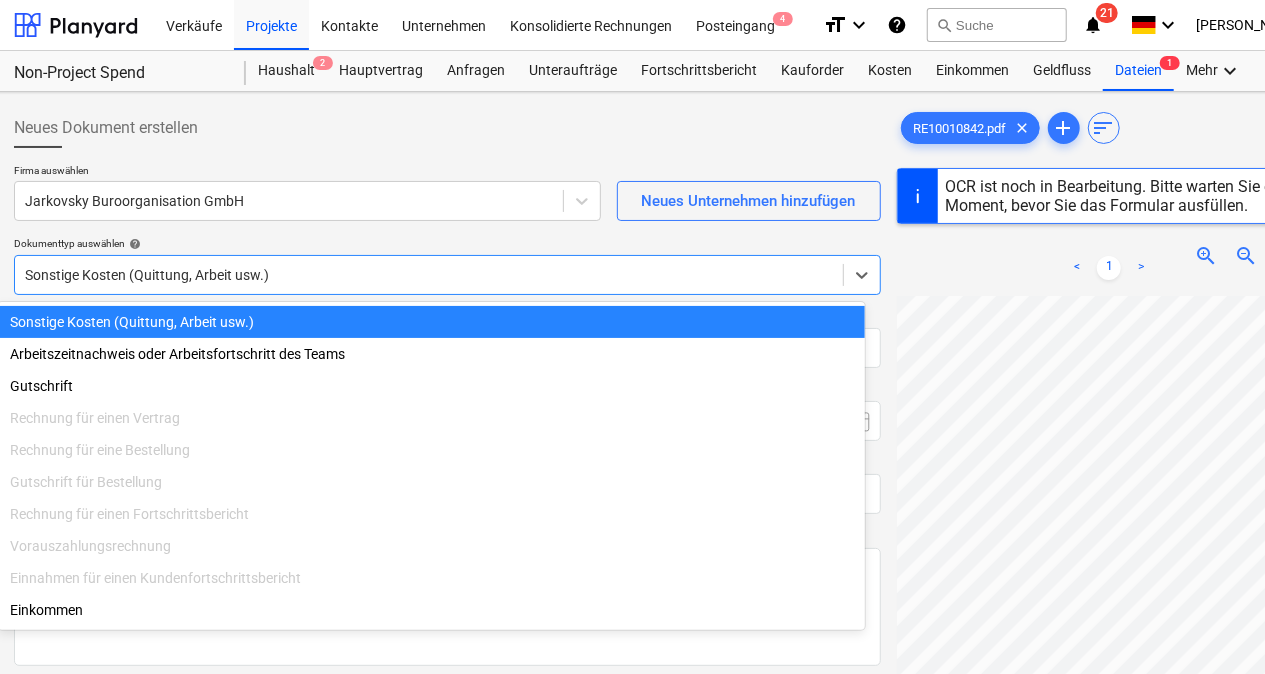 click at bounding box center (429, 275) 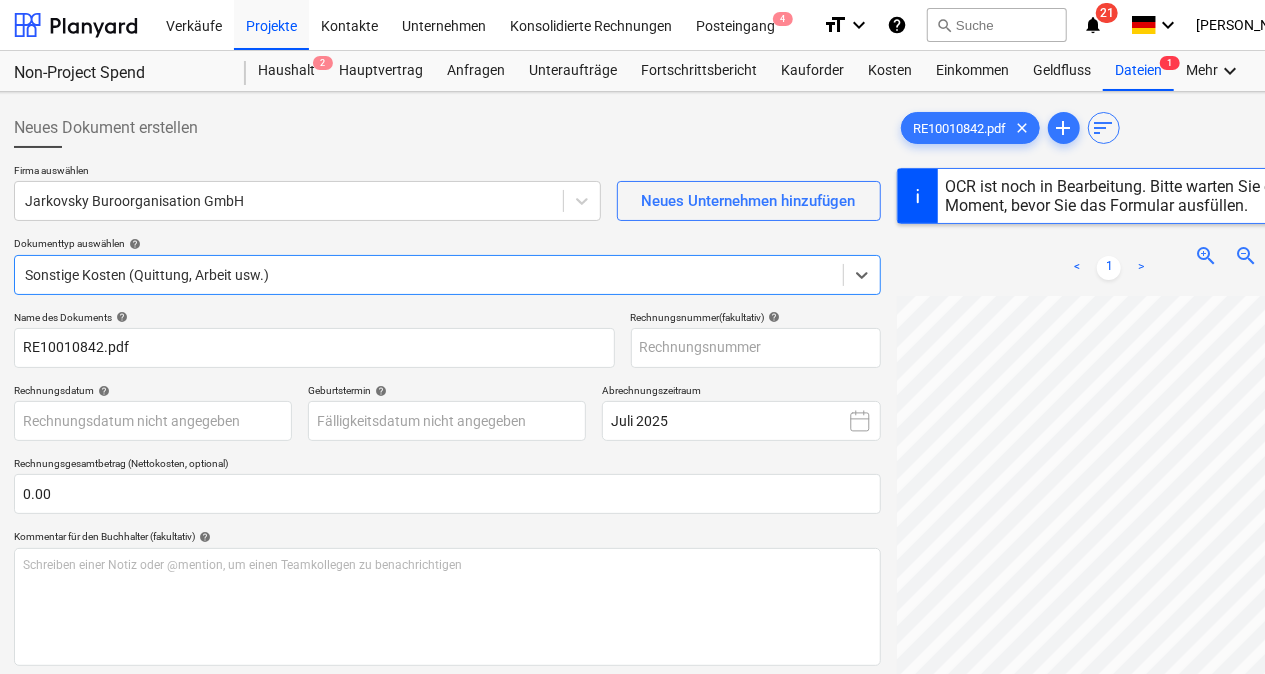 click at bounding box center [429, 275] 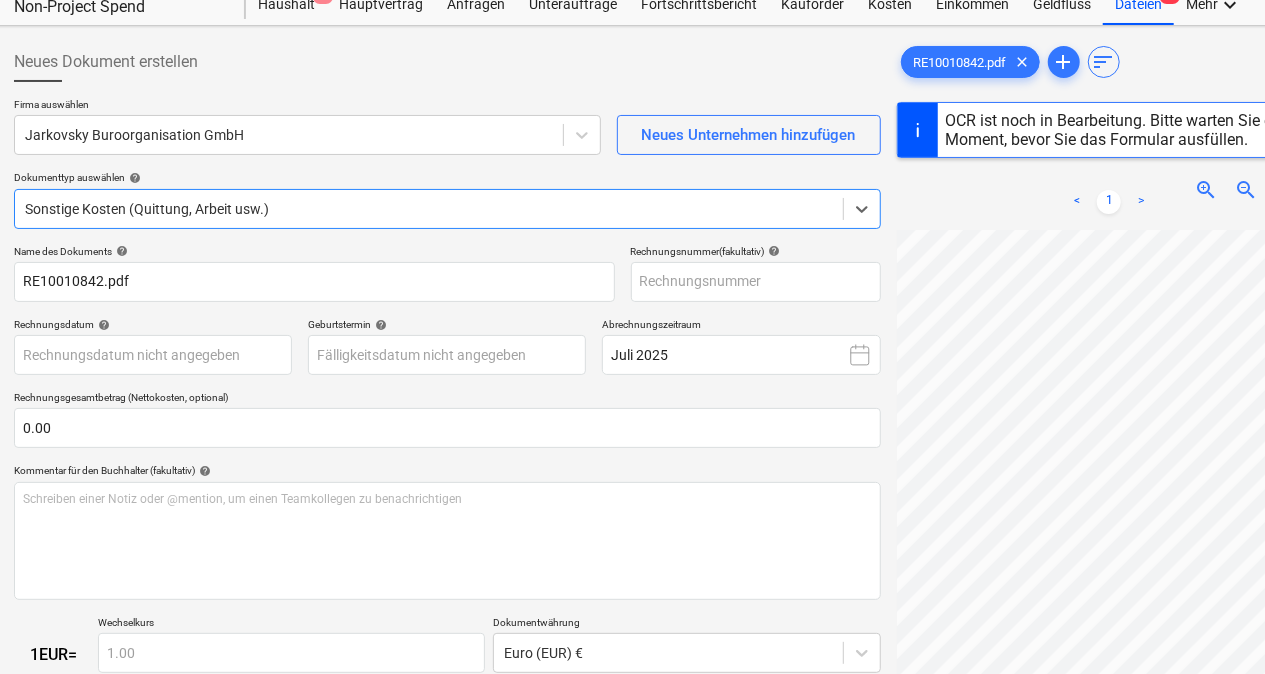 scroll, scrollTop: 69, scrollLeft: 16, axis: both 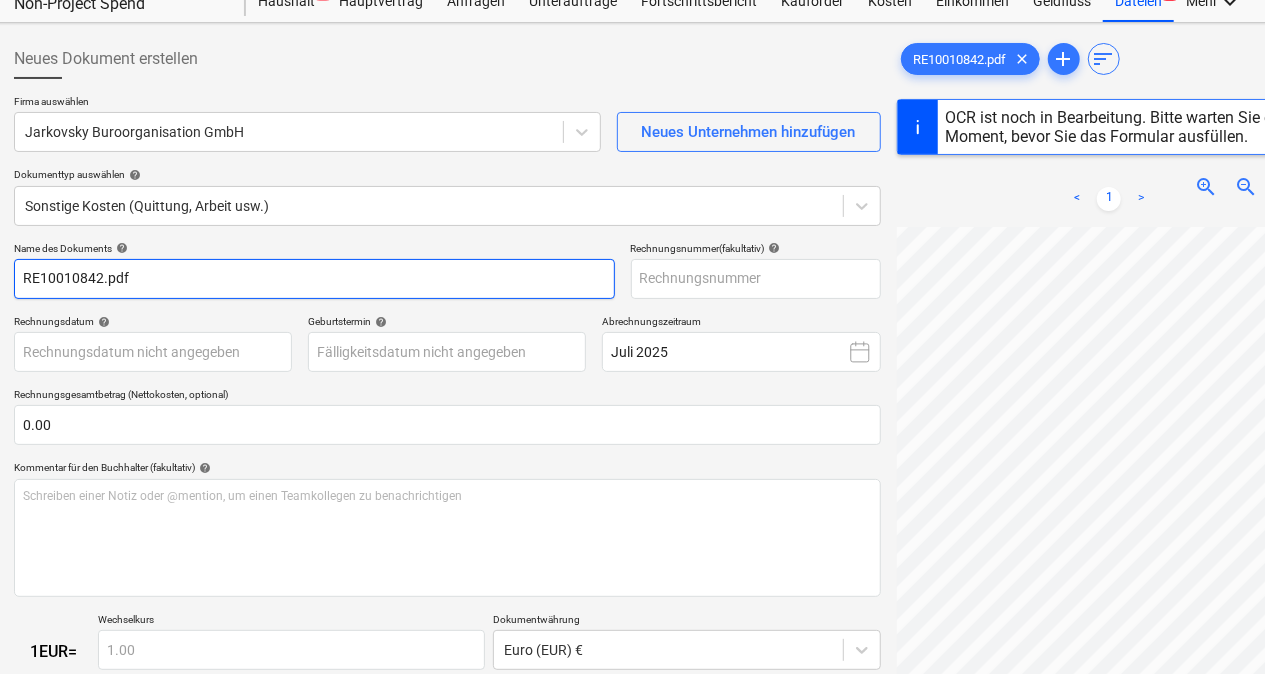 click on "RE10010842.pdf" at bounding box center [314, 279] 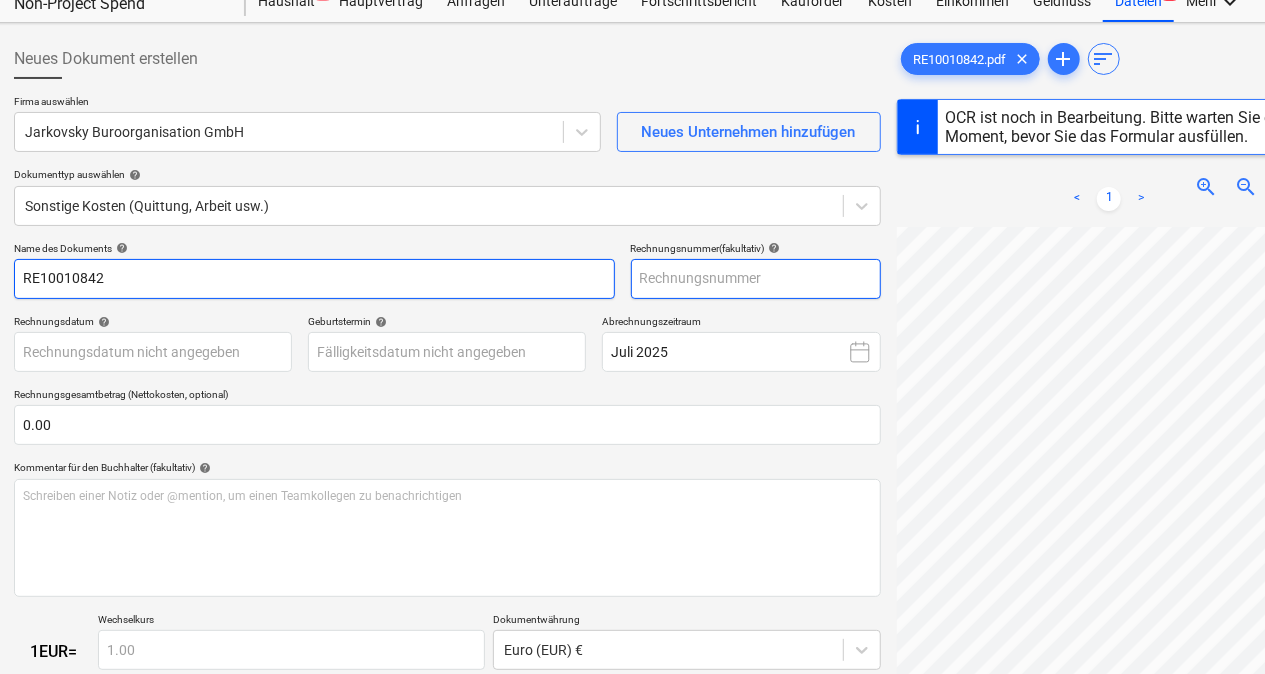 type on "RE10010842" 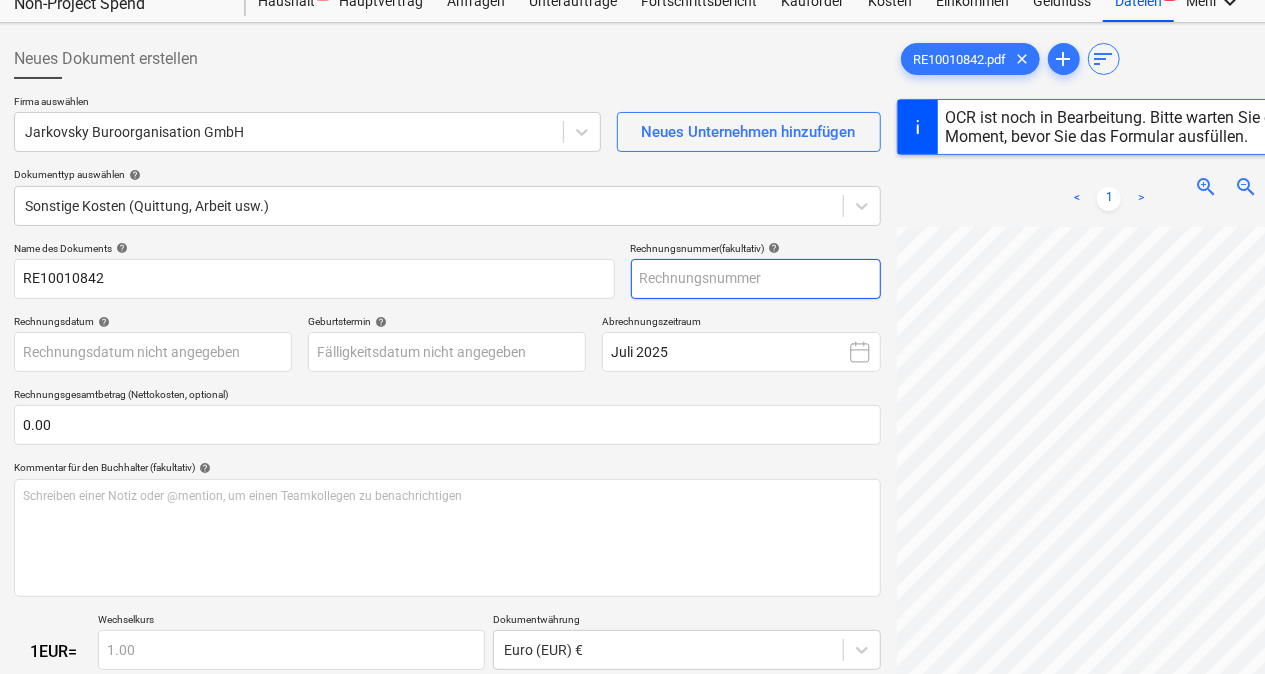 click at bounding box center (756, 279) 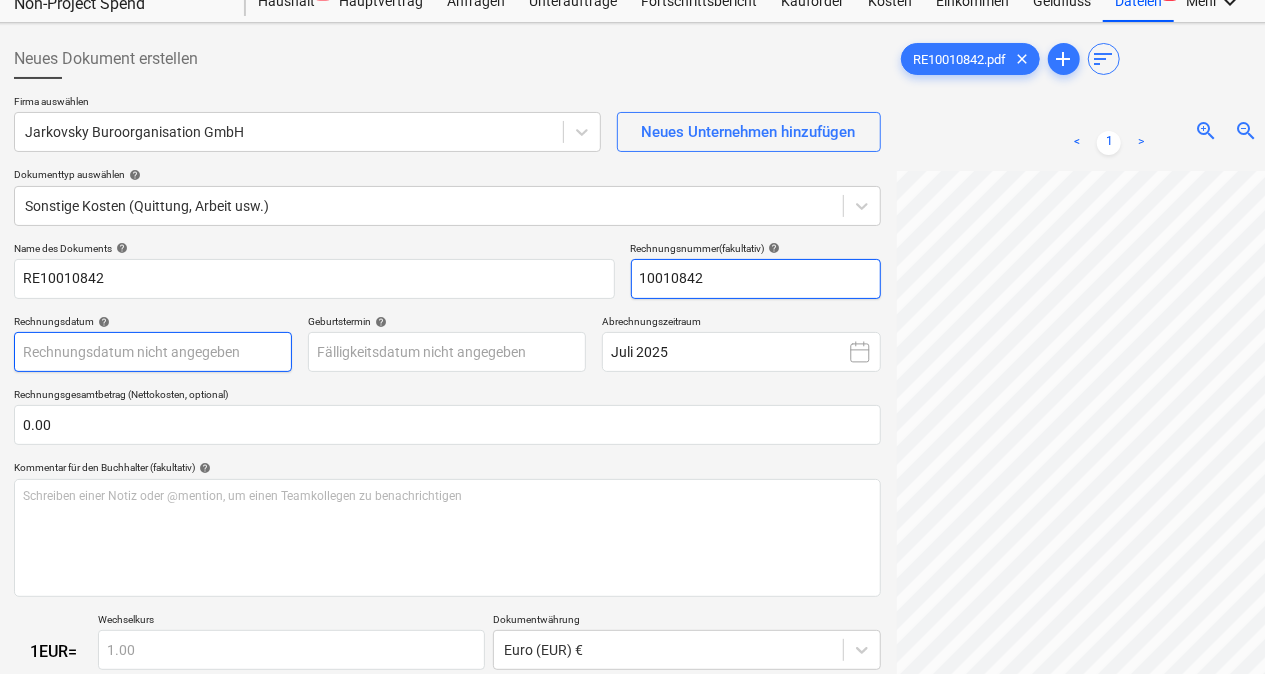 type on "10010842" 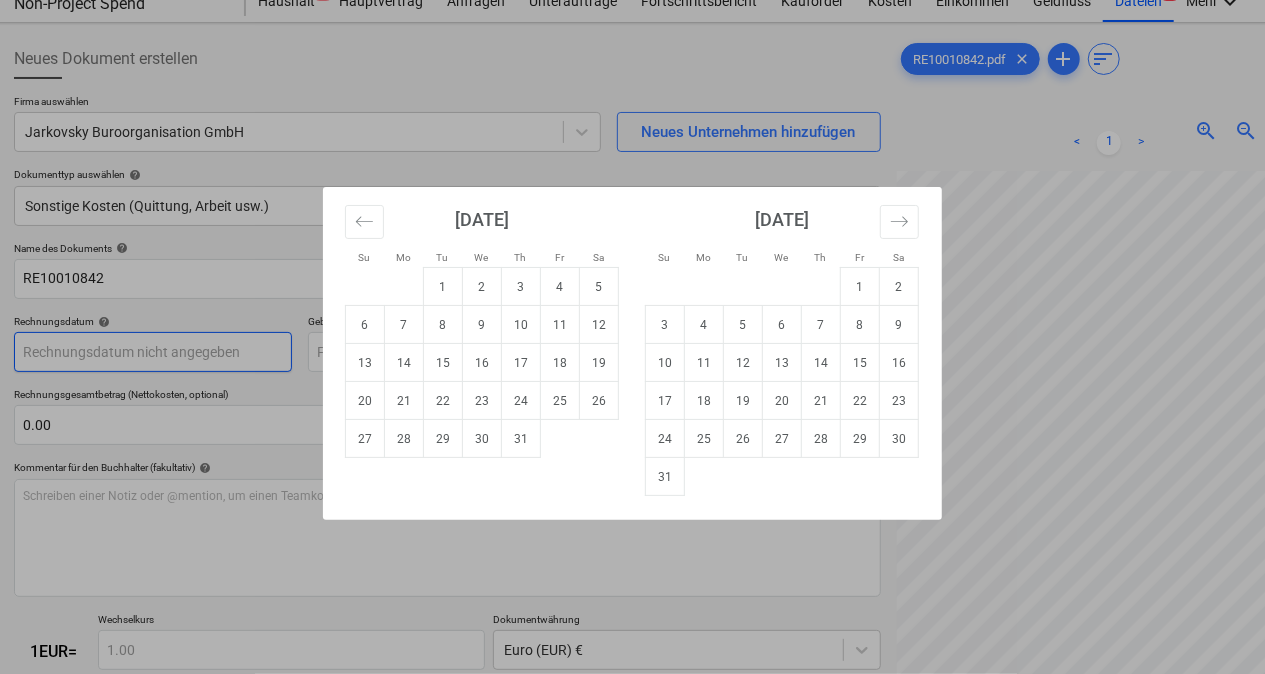 click on "Verkäufe Projekte Kontakte Unternehmen Konsolidierte Rechnungen Posteingang 4 format_size keyboard_arrow_down help search Suche notifications 21 keyboard_arrow_down [PERSON_NAME] keyboard_arrow_down Non-Project Spend Haushalt 2 Hauptvertrag Anfragen Unteraufträge Fortschrittsbericht Kauforder Kosten Einkommen Geldfluss Dateien 1 Mehr keyboard_arrow_down Neues Dokument erstellen Firma auswählen Jarkovsky Buroorganisation GmbH   Neues Unternehmen hinzufügen Dokumenttyp auswählen help Sonstige Kosten (Quittung, Arbeit usw.) Name des Dokuments help RE10010842 Rechnungsnummer  (fakultativ) help 10010842 Rechnungsdatum help Press the down arrow key to interact with the calendar and
select a date. Press the question mark key to get the keyboard shortcuts for changing dates. Geburtstermin help Press the down arrow key to interact with the calendar and
select a date. Press the question mark key to get the keyboard shortcuts for changing dates. Abrechnungszeitraum Juli 2025 0.00 help ﻿ 1  EUR  = 1.00 [PERSON_NAME]" at bounding box center (616, 268) 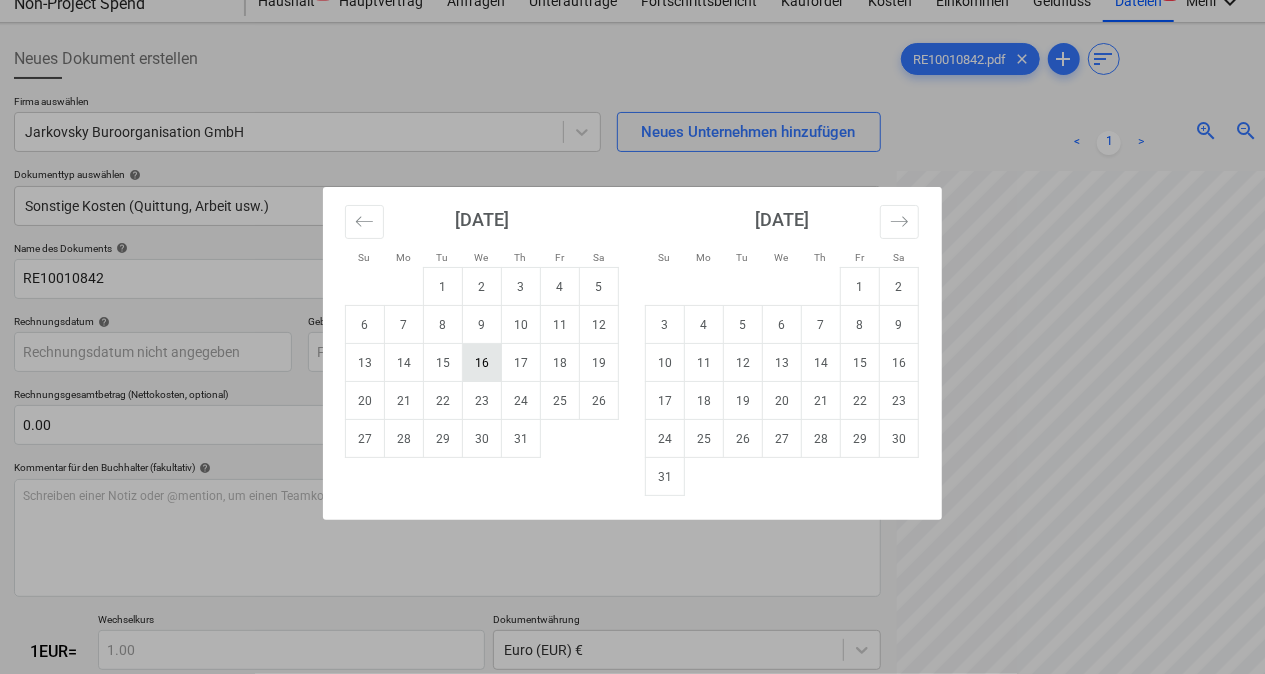 click on "16" at bounding box center (482, 363) 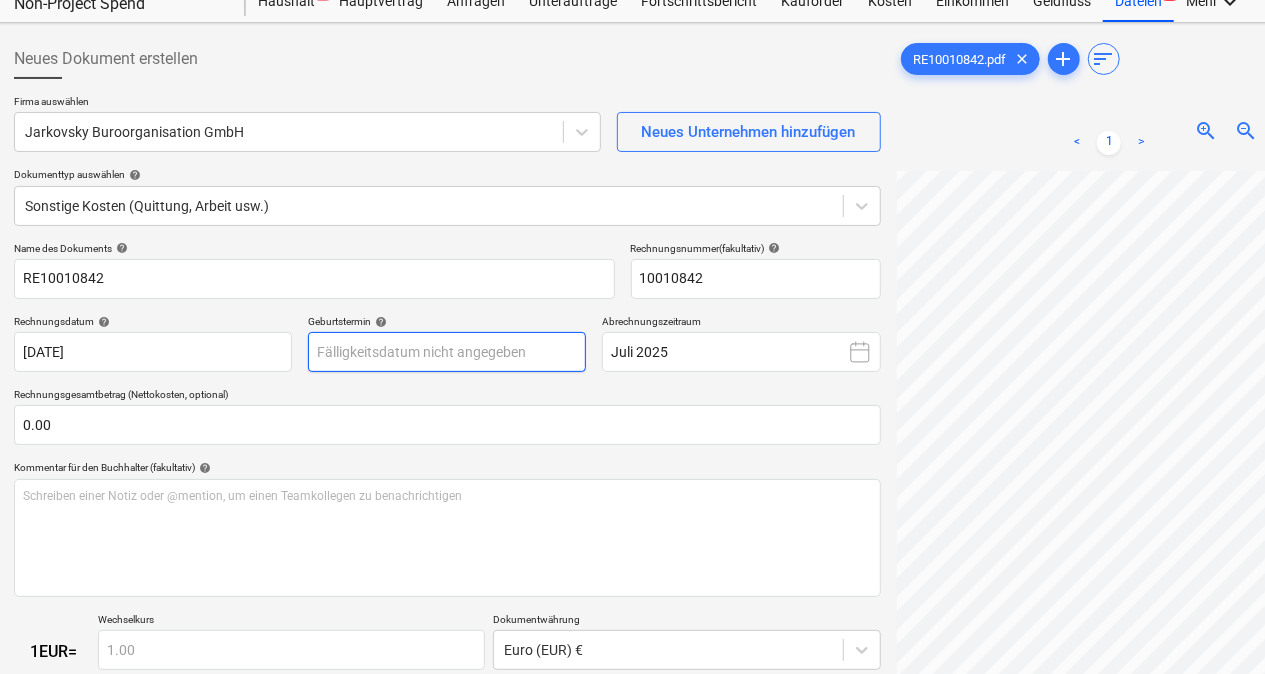 click on "Verkäufe Projekte Kontakte Unternehmen Konsolidierte Rechnungen Posteingang 4 format_size keyboard_arrow_down help search Suche notifications 21 keyboard_arrow_down [PERSON_NAME] keyboard_arrow_down Non-Project Spend Haushalt 2 Hauptvertrag Anfragen Unteraufträge Fortschrittsbericht Kauforder Kosten Einkommen Geldfluss Dateien 1 Mehr keyboard_arrow_down Neues Dokument erstellen Firma auswählen Jarkovsky Buroorganisation GmbH   Neues Unternehmen hinzufügen Dokumenttyp auswählen help Sonstige Kosten (Quittung, Arbeit usw.) Name des Dokuments help RE10010842 Rechnungsnummer  (fakultativ) help 10010842 Rechnungsdatum help [DATE] 16.07.2025 Press the down arrow key to interact with the calendar and
select a date. Press the question mark key to get the keyboard shortcuts for changing dates. Geburtstermin help Press the down arrow key to interact with the calendar and
select a date. Press the question mark key to get the keyboard shortcuts for changing dates. Abrechnungszeitraum Juli 2025 0.00 help <" at bounding box center [616, 268] 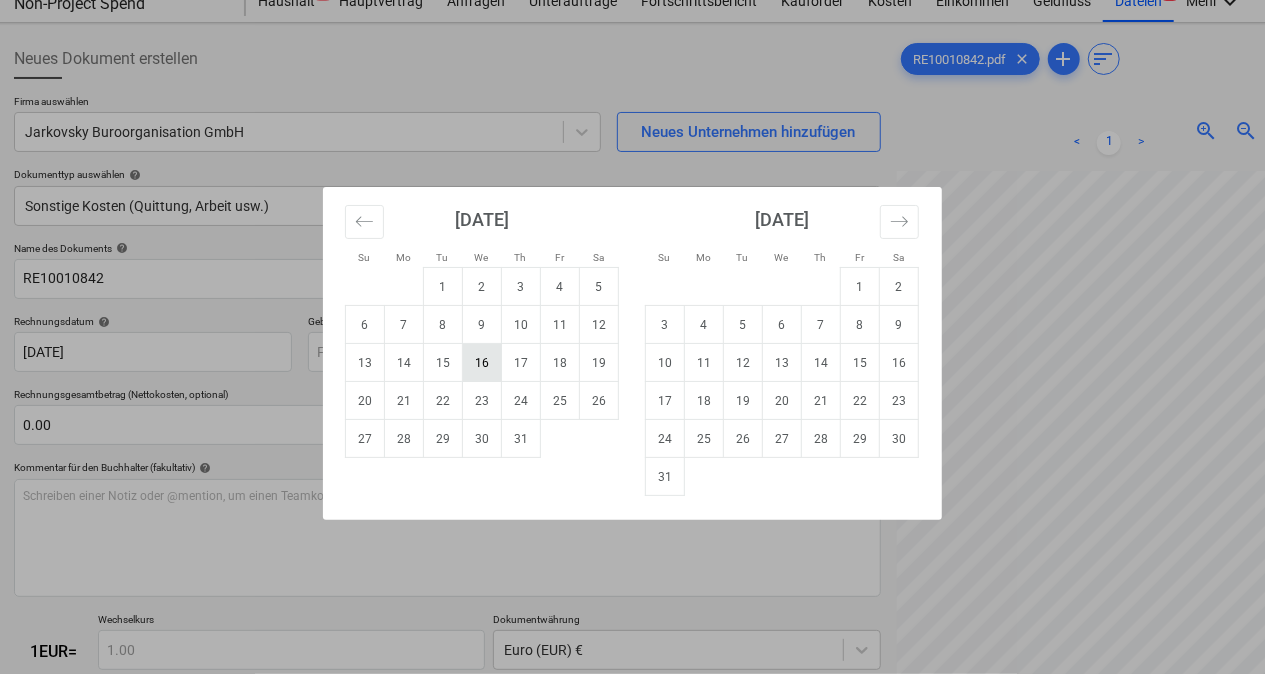 click on "16" at bounding box center (482, 363) 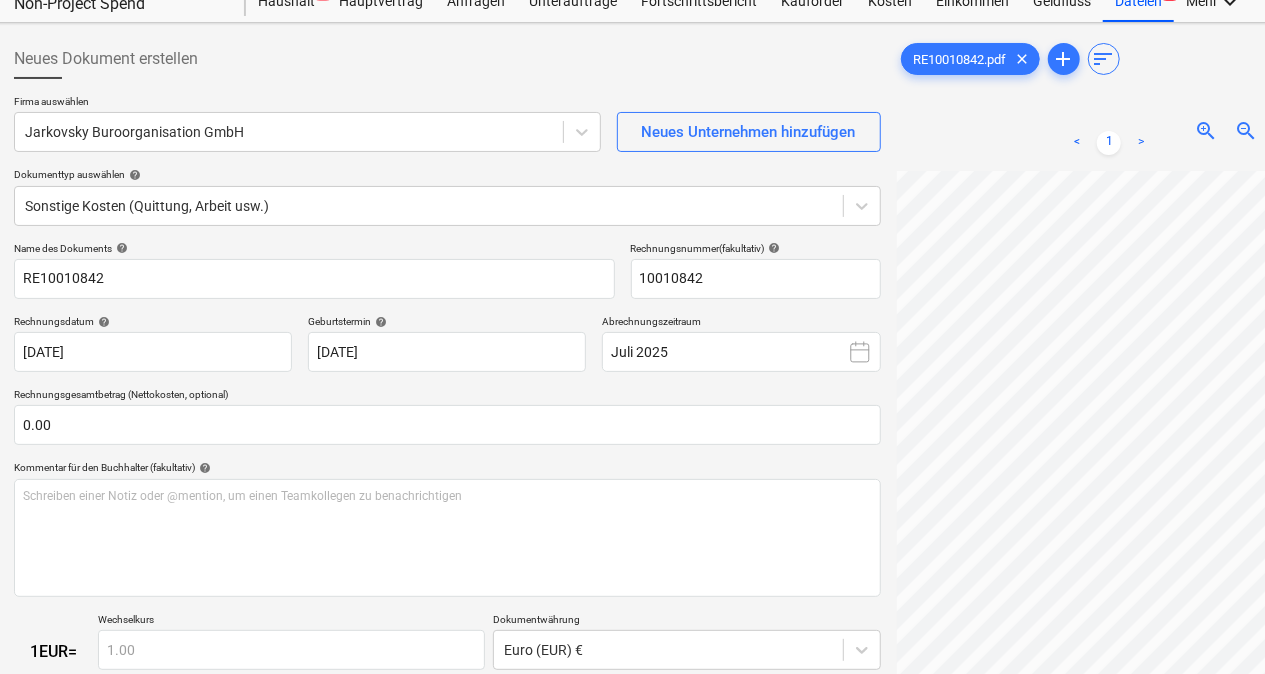 type on "[DATE]" 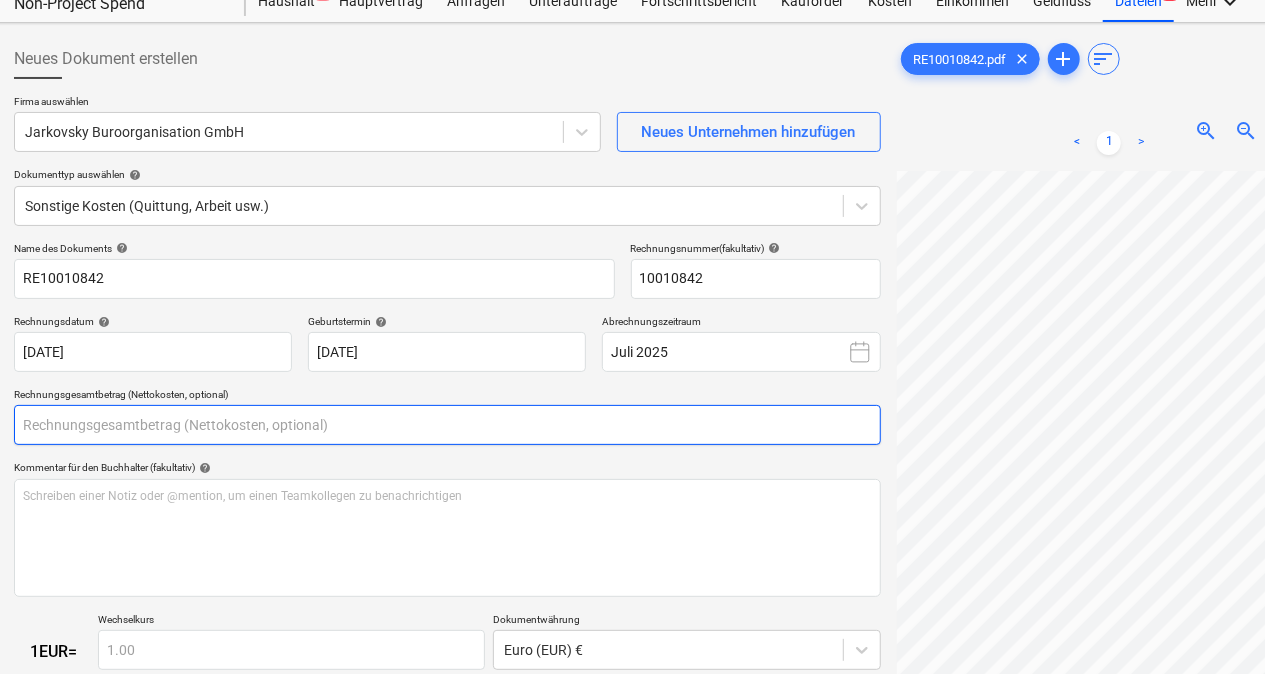 click at bounding box center [447, 425] 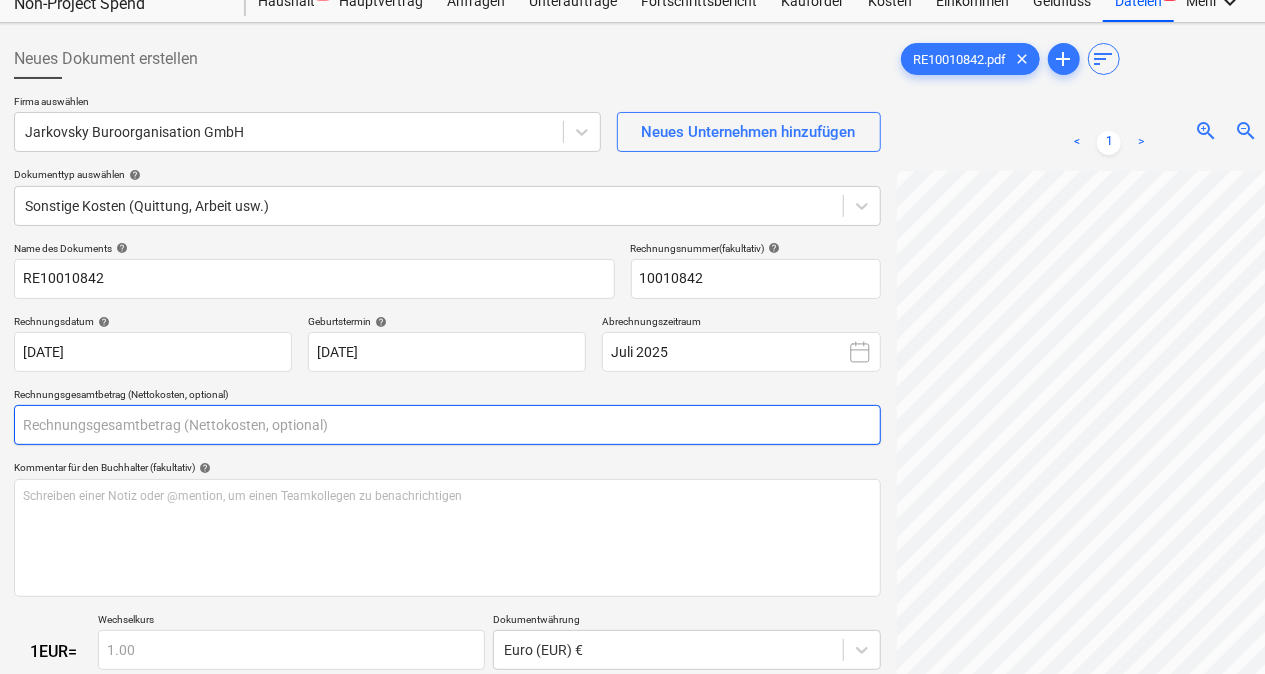 scroll, scrollTop: 93, scrollLeft: 329, axis: both 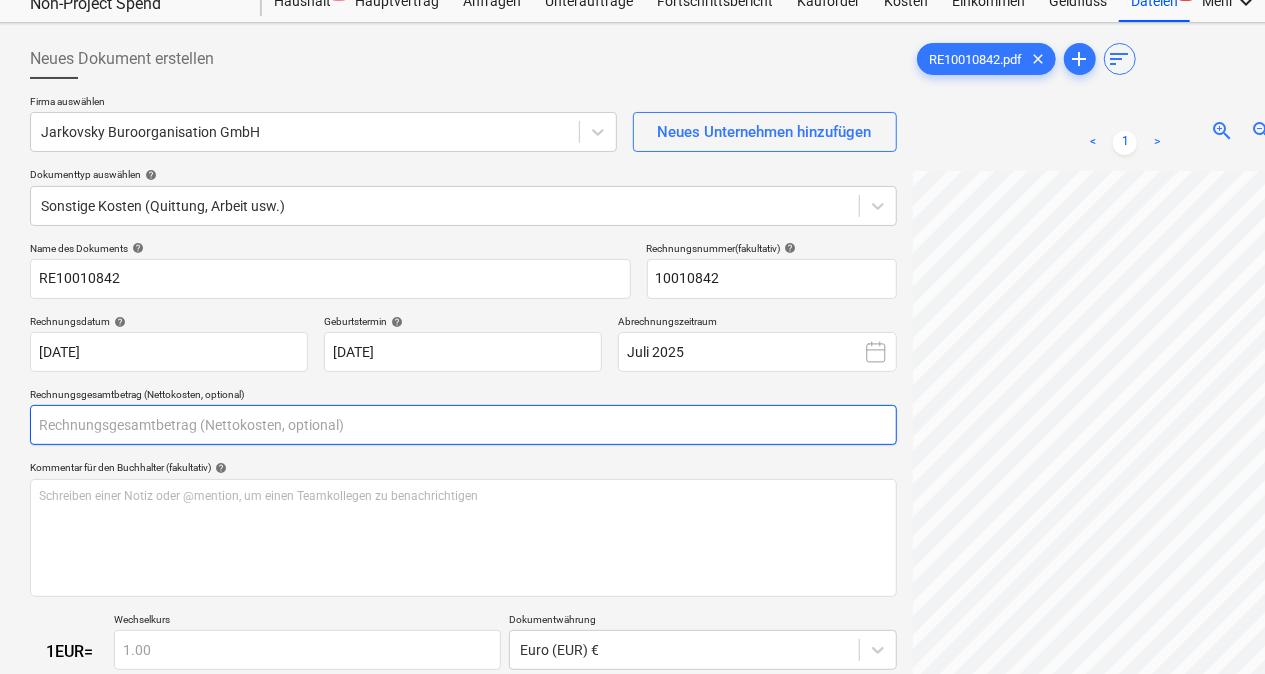 click at bounding box center [463, 425] 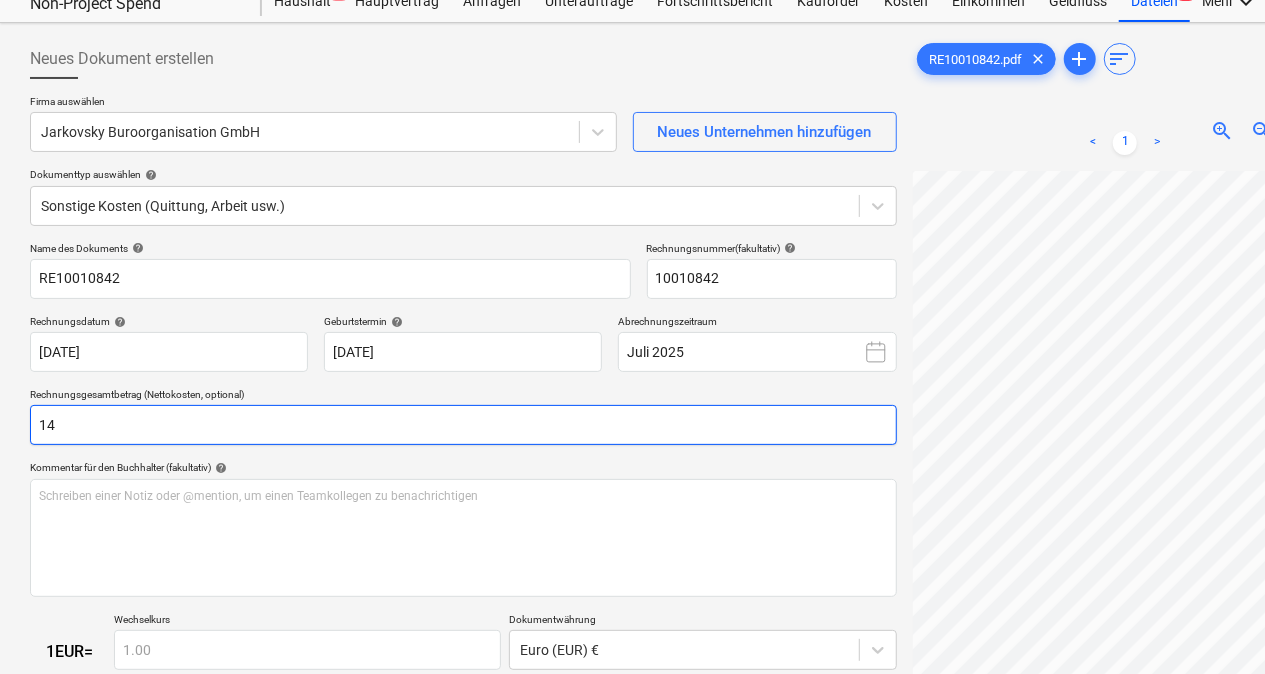 type on "14" 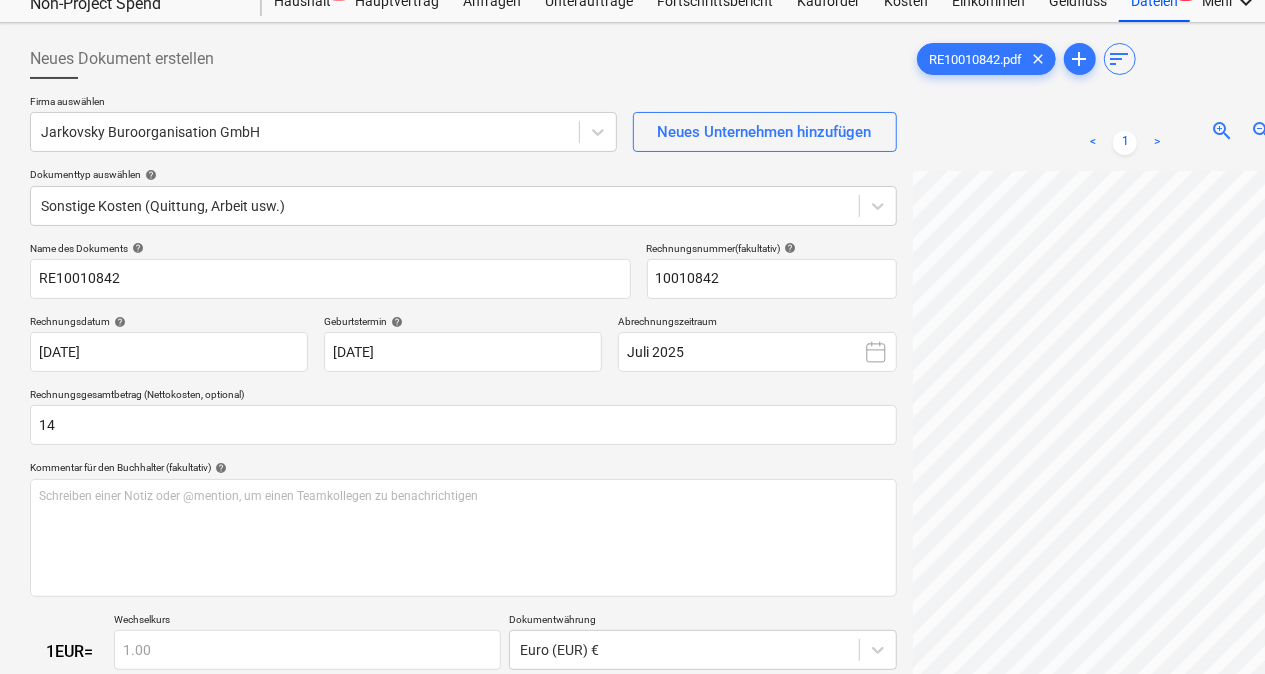 click on "Kommentar für den Buchhalter (fakultativ) help" at bounding box center [463, 467] 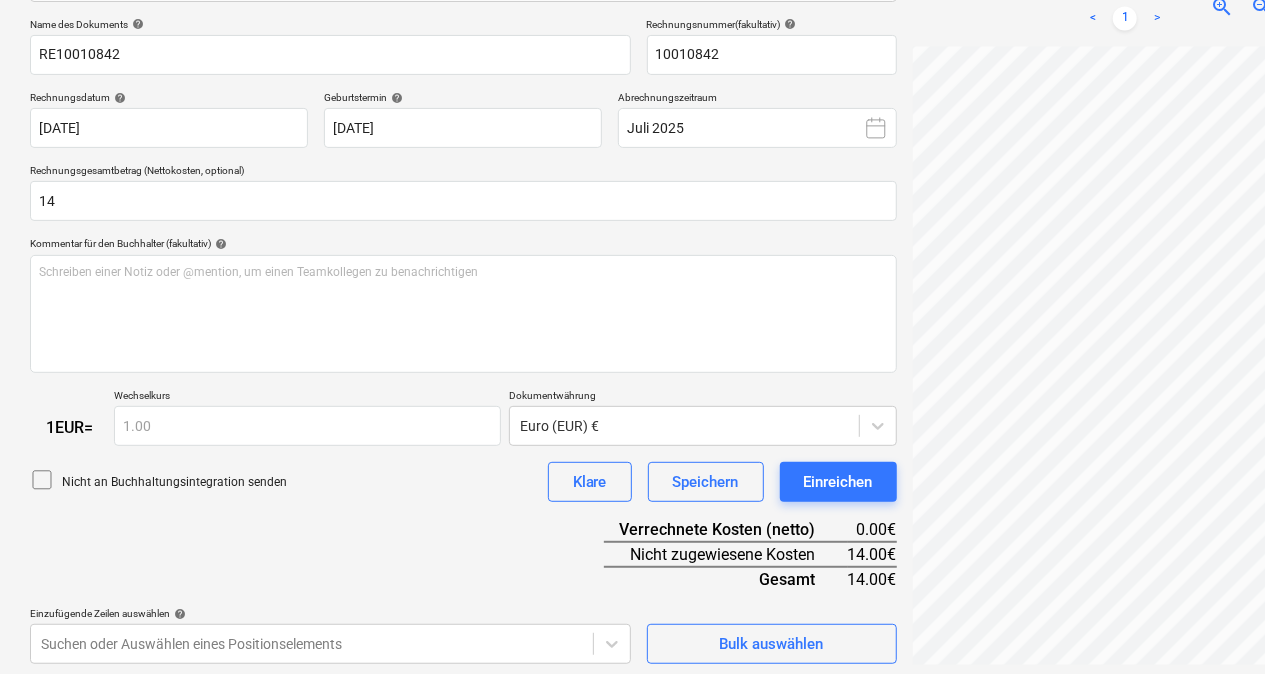 scroll, scrollTop: 299, scrollLeft: 0, axis: vertical 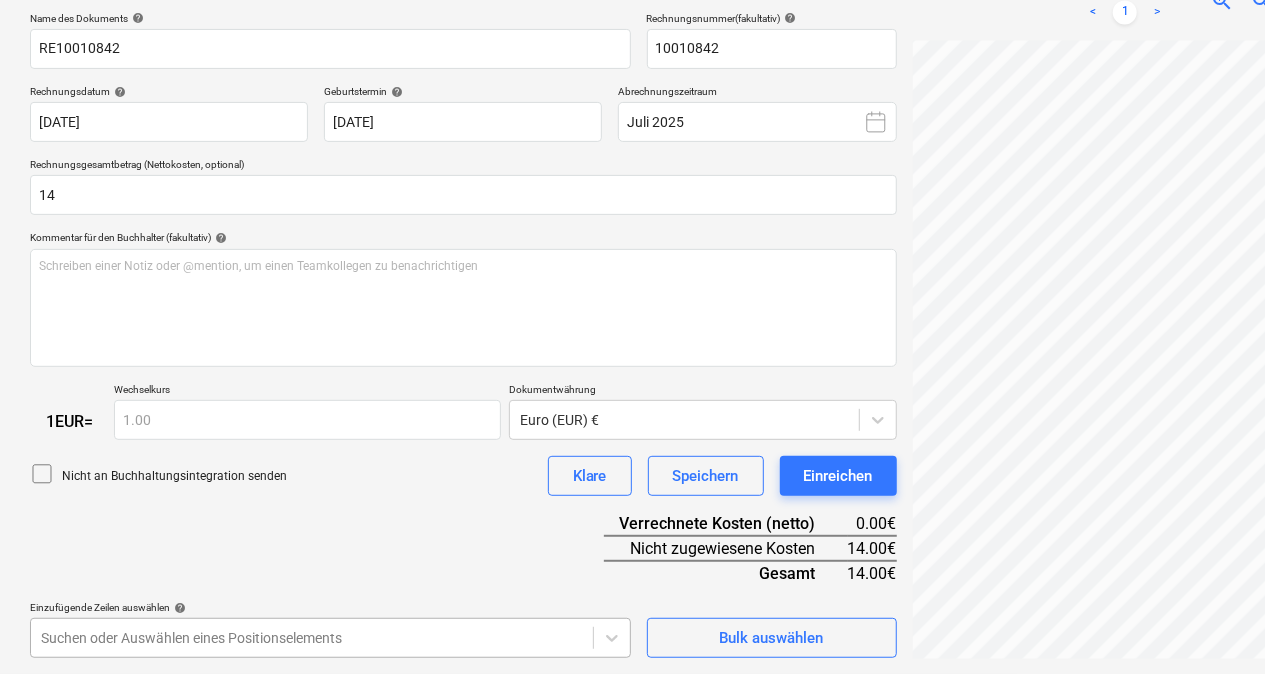 click on "Verkäufe Projekte Kontakte Unternehmen Konsolidierte Rechnungen Posteingang 4 format_size keyboard_arrow_down help search Suche notifications 21 keyboard_arrow_down [PERSON_NAME] keyboard_arrow_down Non-Project Spend Haushalt 2 Hauptvertrag Anfragen Unteraufträge Fortschrittsbericht Kauforder Kosten Einkommen Geldfluss Dateien 1 Mehr keyboard_arrow_down Neues Dokument erstellen Firma auswählen Jarkovsky Buroorganisation GmbH   Neues Unternehmen hinzufügen Dokumenttyp auswählen help Sonstige Kosten (Quittung, Arbeit usw.) Name des Dokuments help RE10010842 Rechnungsnummer  (fakultativ) help 10010842 Rechnungsdatum help [DATE] 16.07.2025 Press the down arrow key to interact with the calendar and
select a date. Press the question mark key to get the keyboard shortcuts for changing dates. Geburtstermin help [DEMOGRAPHIC_DATA] 16.07.2025 Press the down arrow key to interact with the calendar and
select a date. Press the question mark key to get the keyboard shortcuts for changing dates. Juli 2025 14 help" at bounding box center (632, 38) 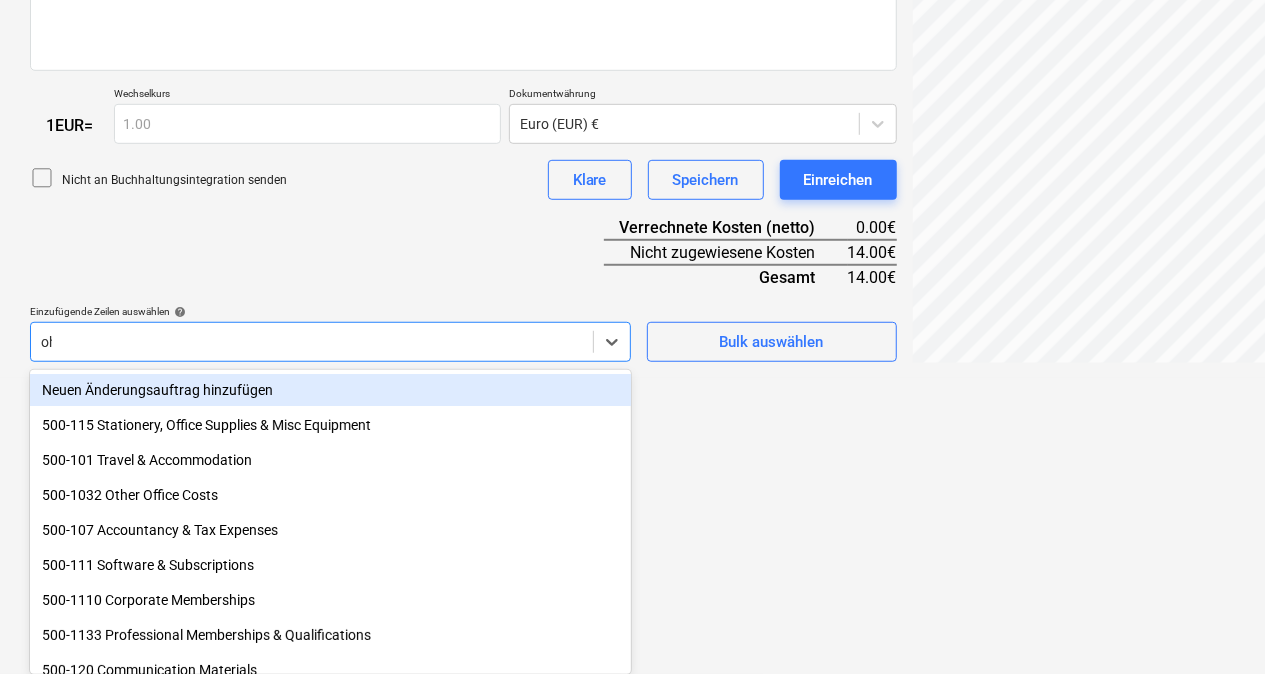 scroll, scrollTop: 332, scrollLeft: 0, axis: vertical 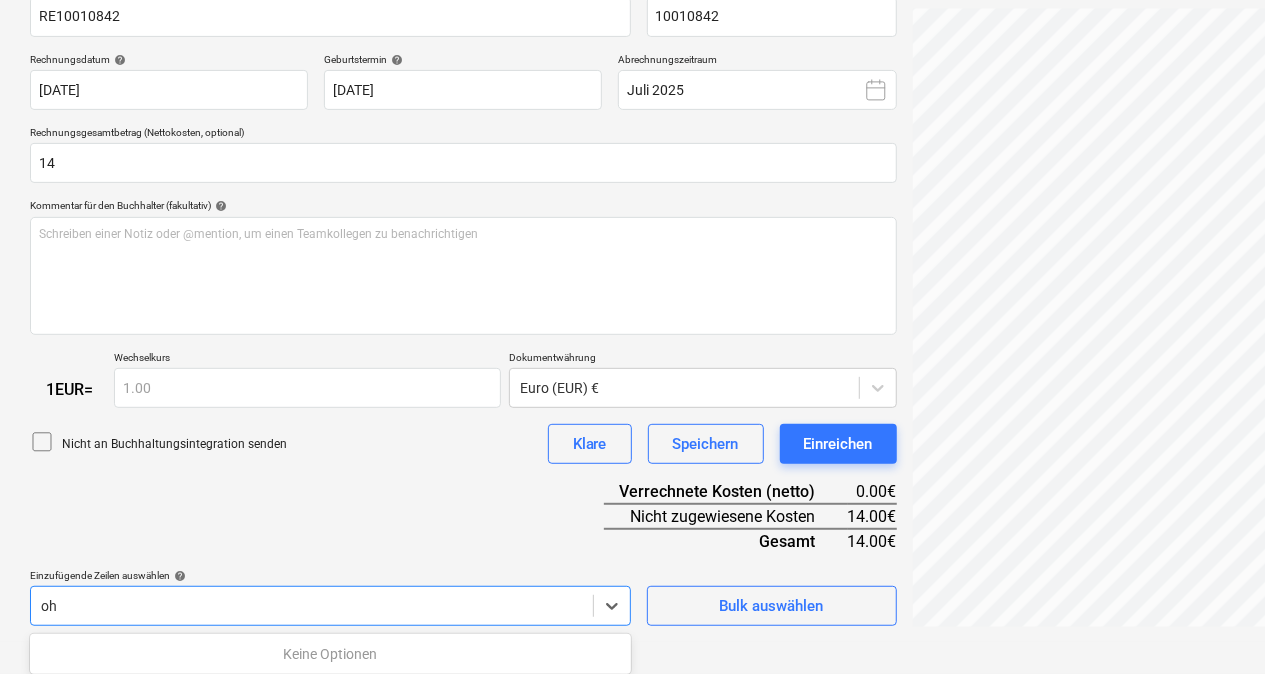type on "o" 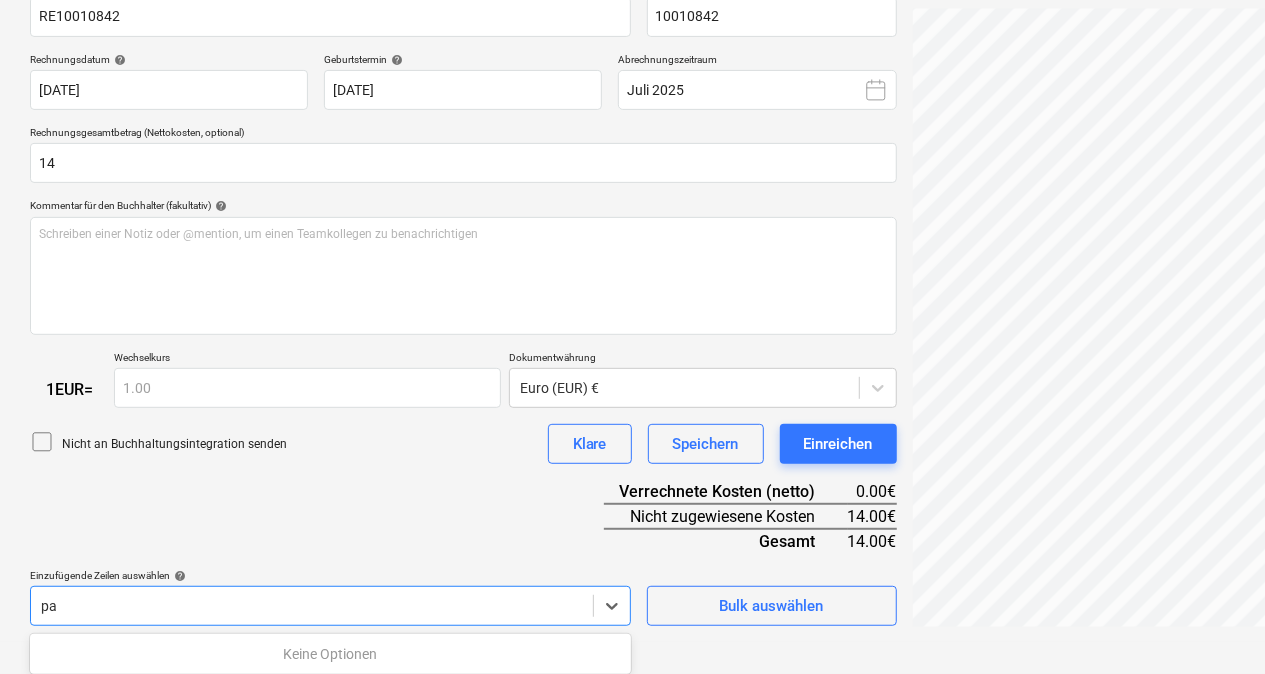 scroll, scrollTop: 332, scrollLeft: 0, axis: vertical 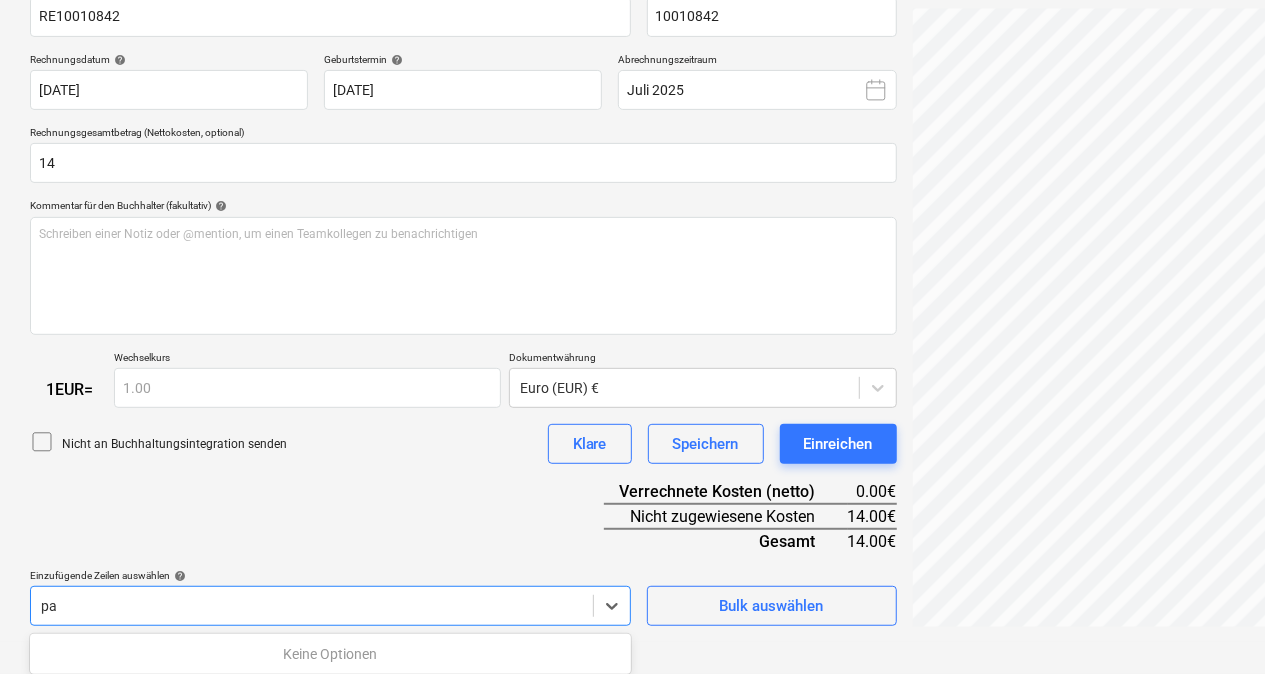 type on "p" 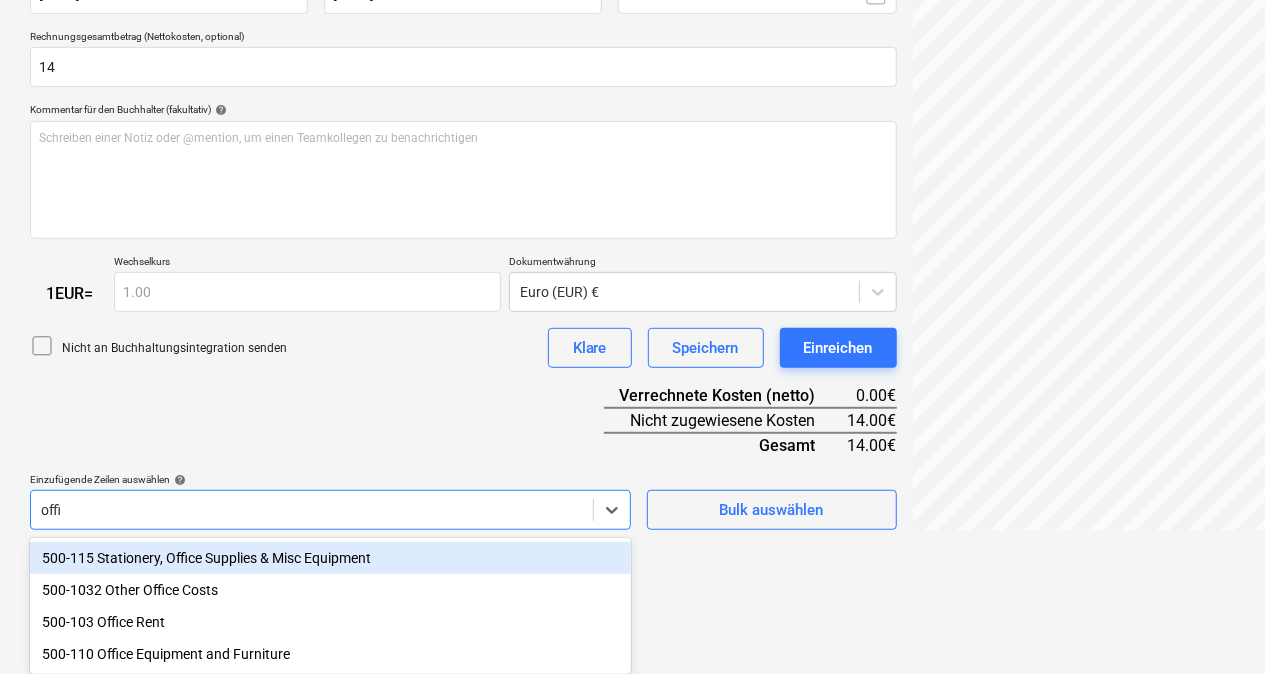 scroll, scrollTop: 430, scrollLeft: 0, axis: vertical 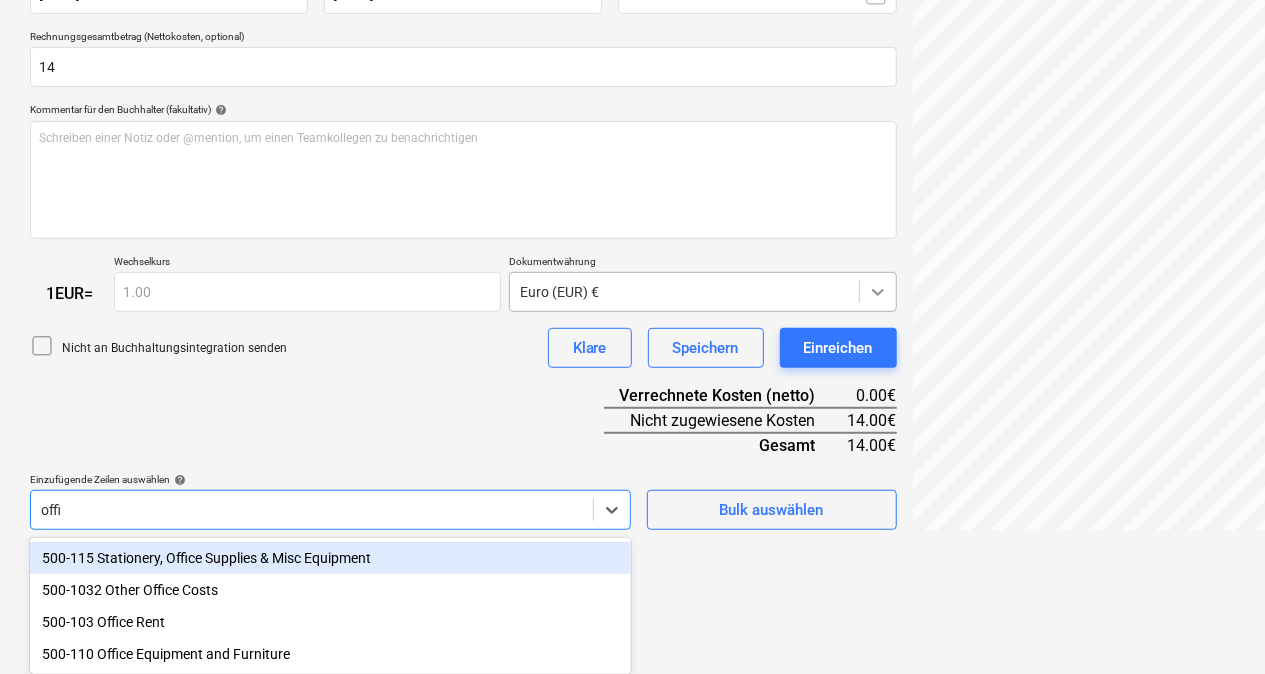 type on "offi" 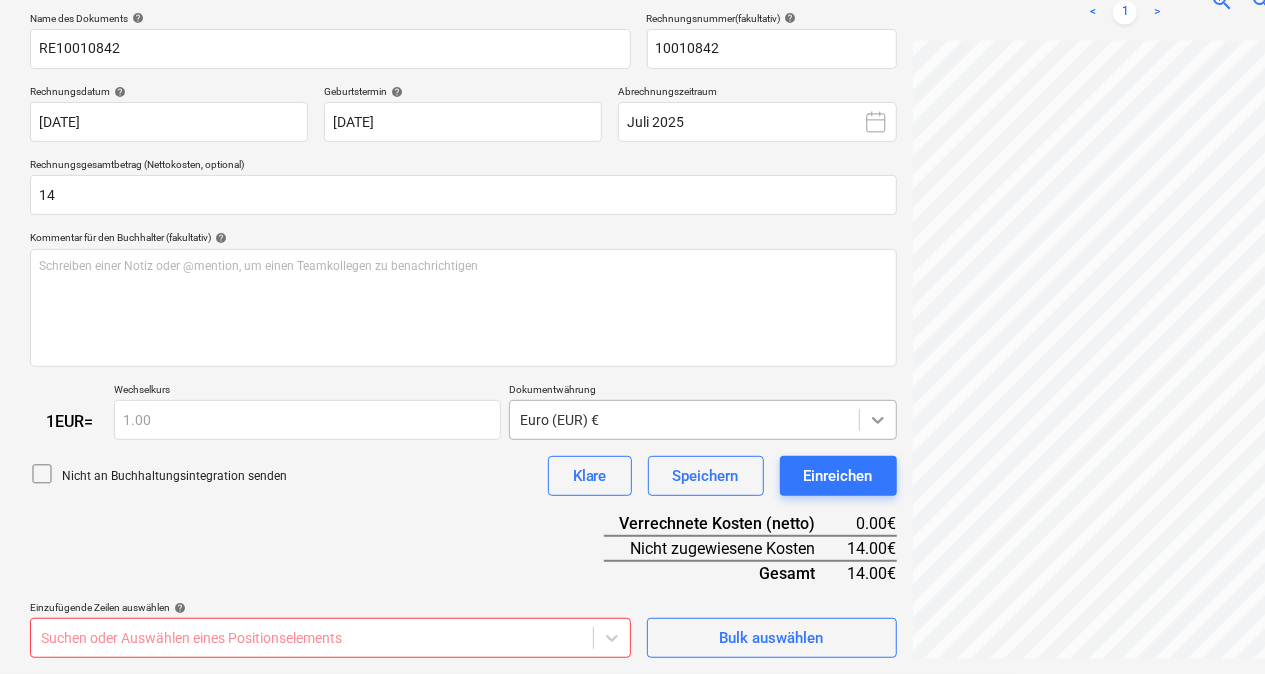 scroll, scrollTop: 299, scrollLeft: 0, axis: vertical 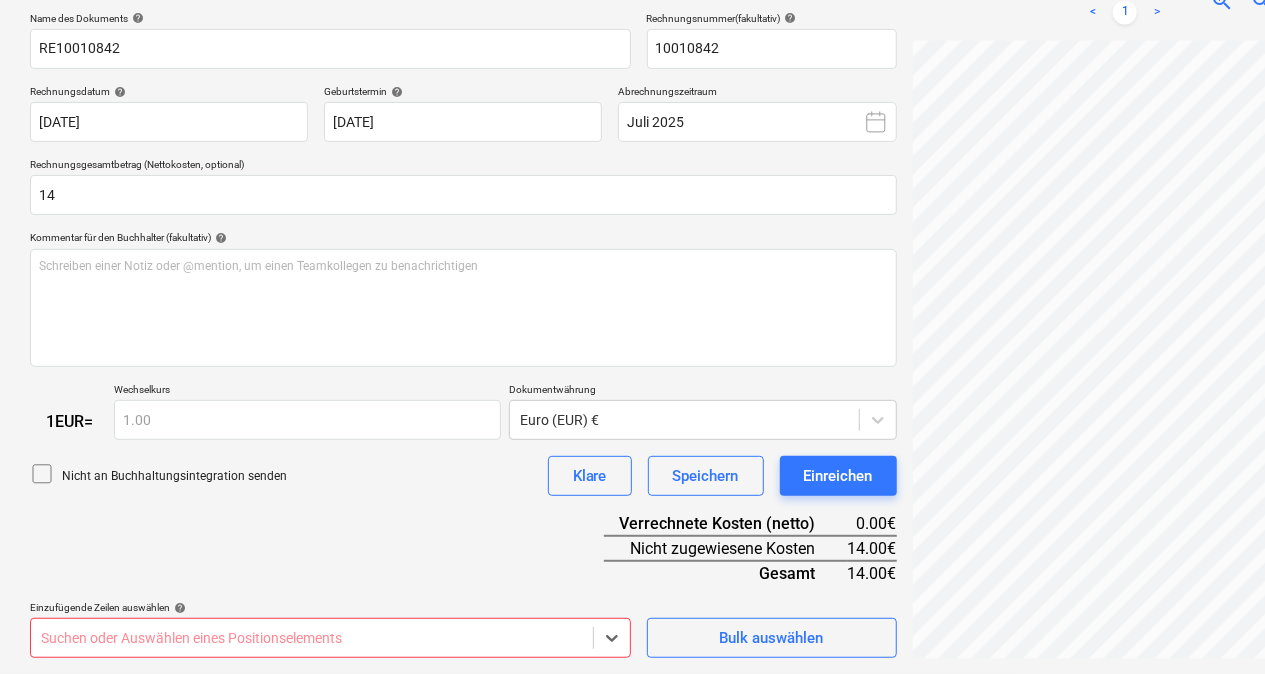click on "Verkäufe Projekte Kontakte Unternehmen Konsolidierte Rechnungen Posteingang 4 format_size keyboard_arrow_down help search Suche notifications 21 keyboard_arrow_down [PERSON_NAME] keyboard_arrow_down Non-Project Spend Haushalt 2 Hauptvertrag Anfragen Unteraufträge Fortschrittsbericht Kauforder Kosten Einkommen Geldfluss Dateien 1 Mehr keyboard_arrow_down Neues Dokument erstellen Firma auswählen Jarkovsky Buroorganisation GmbH   Neues Unternehmen hinzufügen Dokumenttyp auswählen help Sonstige Kosten (Quittung, Arbeit usw.) Name des Dokuments help RE10010842 Rechnungsnummer  (fakultativ) help 10010842 Rechnungsdatum help [DATE] 16.07.2025 Press the down arrow key to interact with the calendar and
select a date. Press the question mark key to get the keyboard shortcuts for changing dates. Geburtstermin help [DEMOGRAPHIC_DATA] 16.07.2025 Press the down arrow key to interact with the calendar and
select a date. Press the question mark key to get the keyboard shortcuts for changing dates. Juli 2025 14 help" at bounding box center (632, 38) 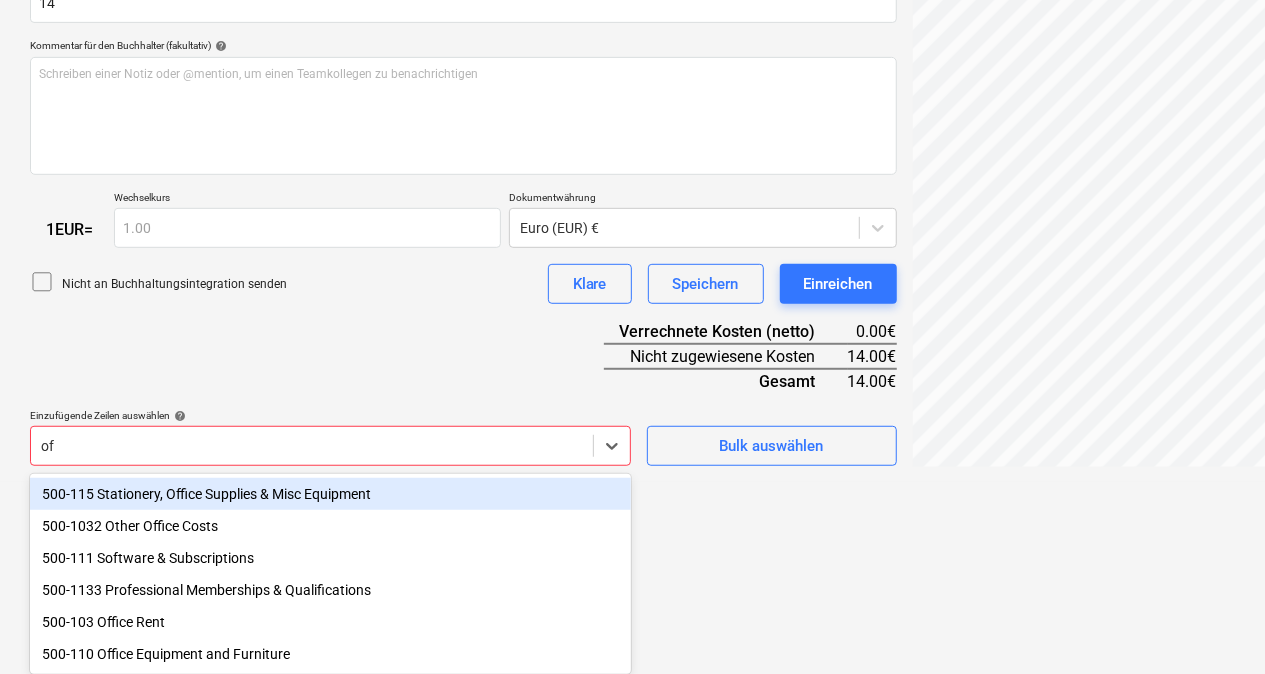 scroll, scrollTop: 430, scrollLeft: 0, axis: vertical 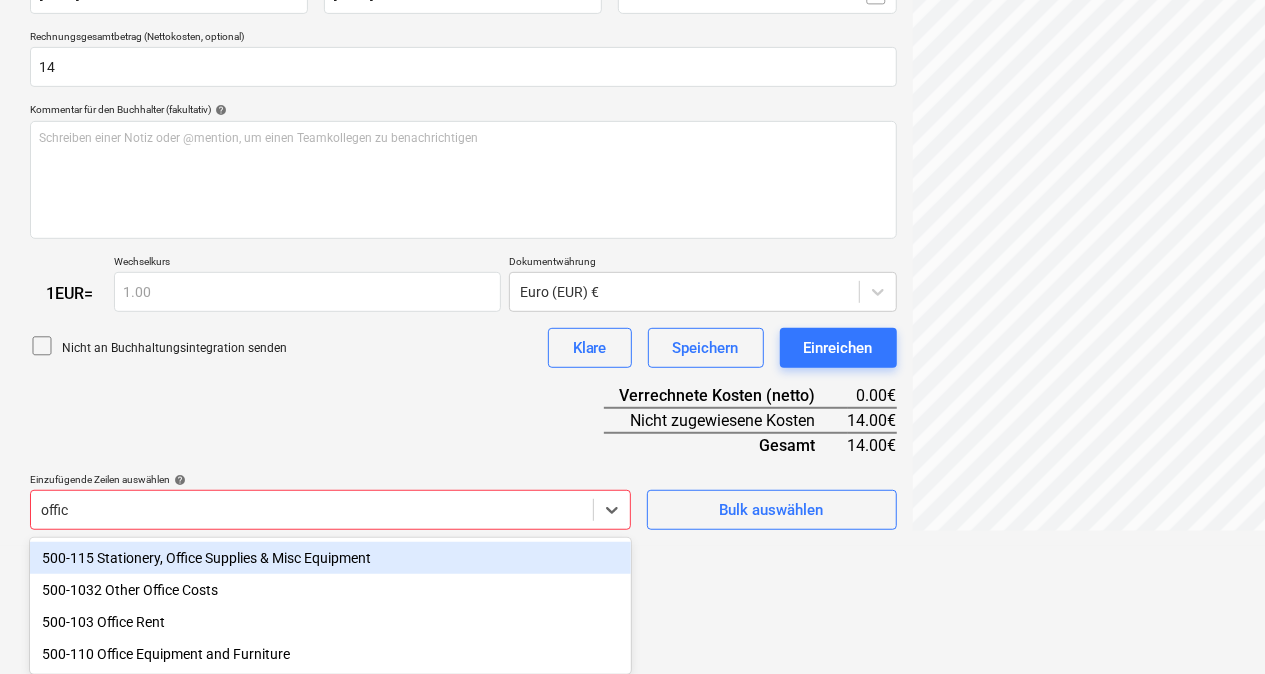 type on "office" 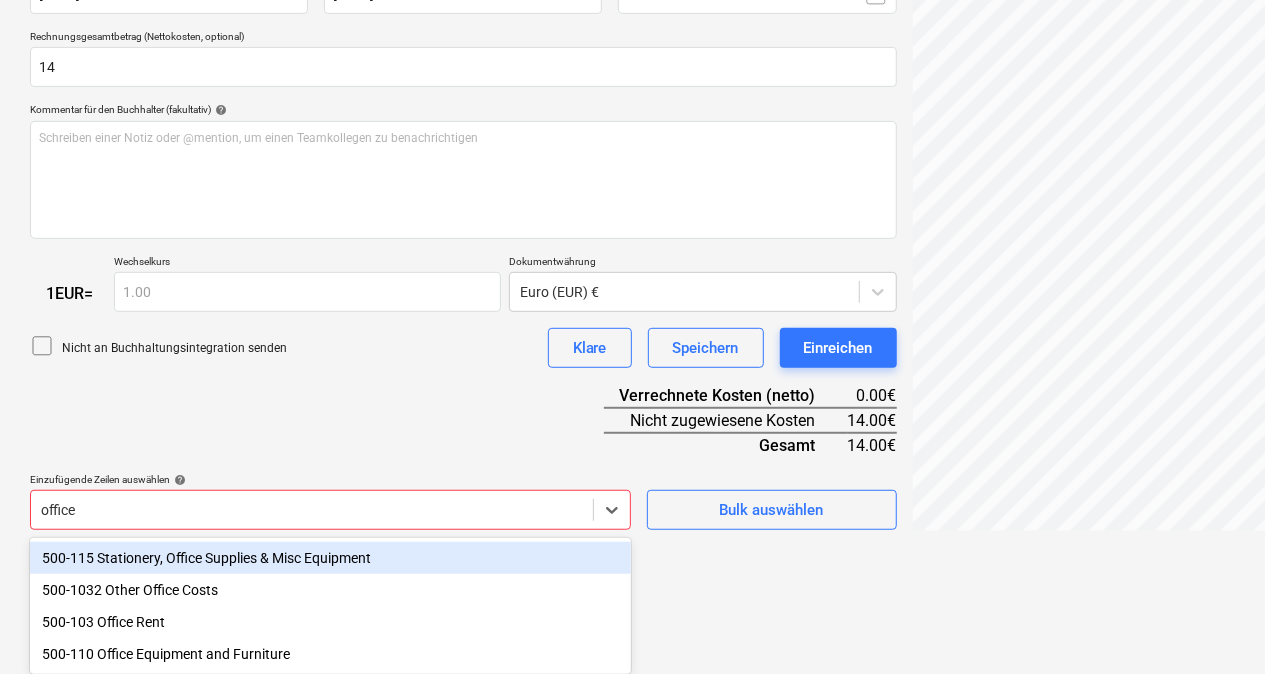 click on "500-115 Stationery, Office Supplies & Misc Equipment" at bounding box center [330, 558] 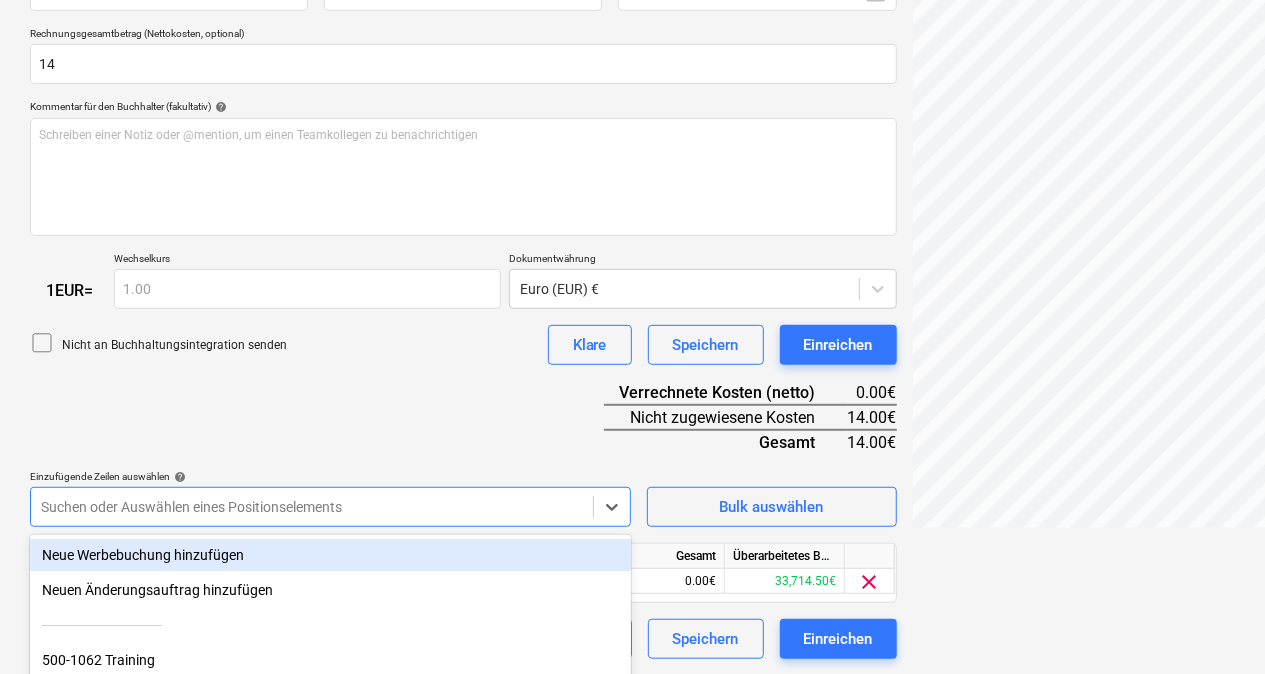 click on "Name des Dokuments help RE10010842 Rechnungsnummer  (fakultativ) help 10010842 Rechnungsdatum help [DATE] 16.07.2025 Press the down arrow key to interact with the calendar and
select a date. Press the question mark key to get the keyboard shortcuts for changing dates. Geburtstermin help [DEMOGRAPHIC_DATA] 16.07.2025 Press the down arrow key to interact with the calendar and
select a date. Press the question mark key to get the keyboard shortcuts for changing dates. Abrechnungszeitraum Juli 2025 Rechnungsgesamtbetrag (Nettokosten, optional) 14 Kommentar für den Buchhalter (fakultativ) help Schreiben einer Notiz oder @mention, um einen Teamkollegen zu benachrichtigen ﻿ 1  EUR  = Wechselkurs 1.00 Dokumentwährung Euro (EUR) € Nicht an Buchhaltungsintegration senden Klare Speichern Einreichen Verrechnete Kosten (netto) 0.00€ Nicht zugewiesene Kosten 14.00€ Gesamt 14.00€ Einzufügende Zeilen auswählen help option  500-115 Stationery, Office Supplies & Misc Equipment, selected. Bulk auswählen Einheit" at bounding box center (463, 270) 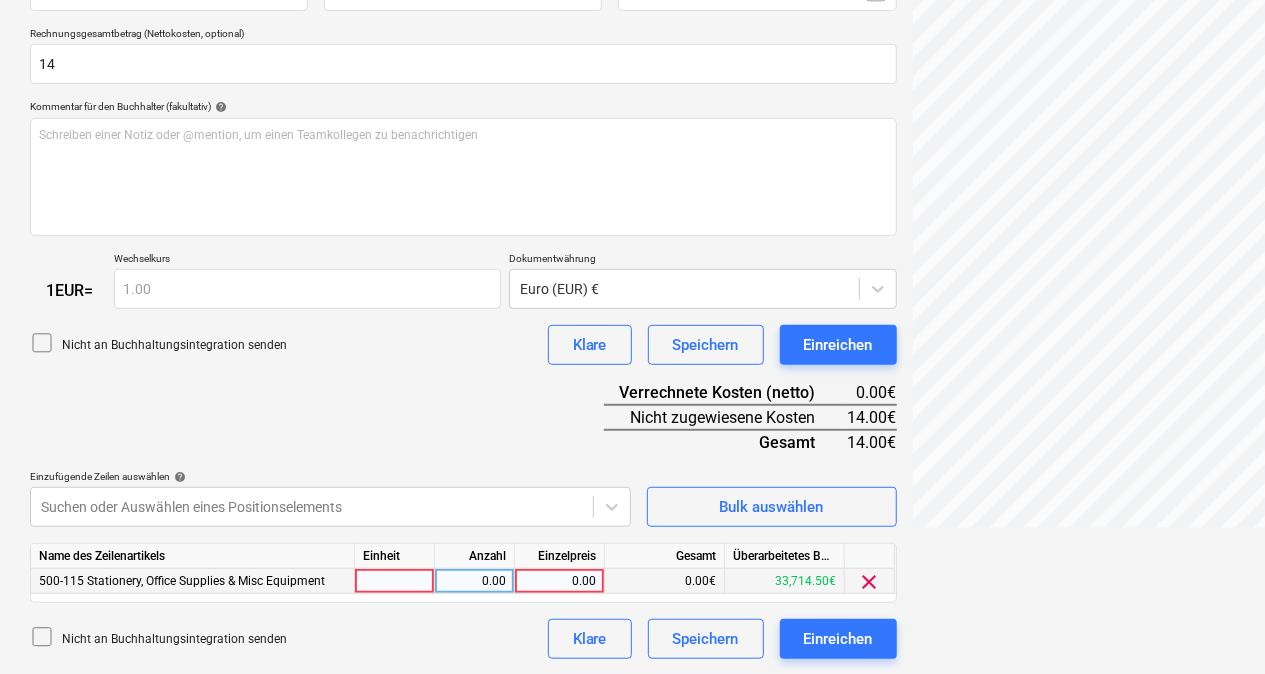click at bounding box center [395, 581] 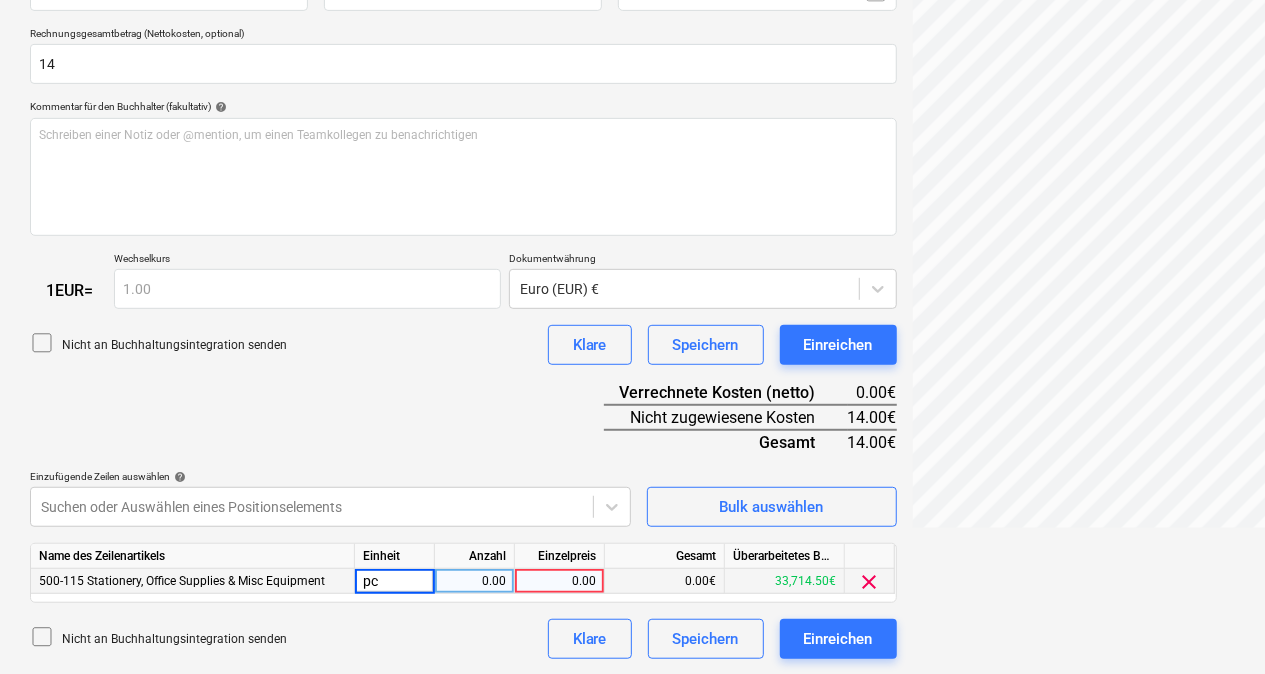 type on "pcs" 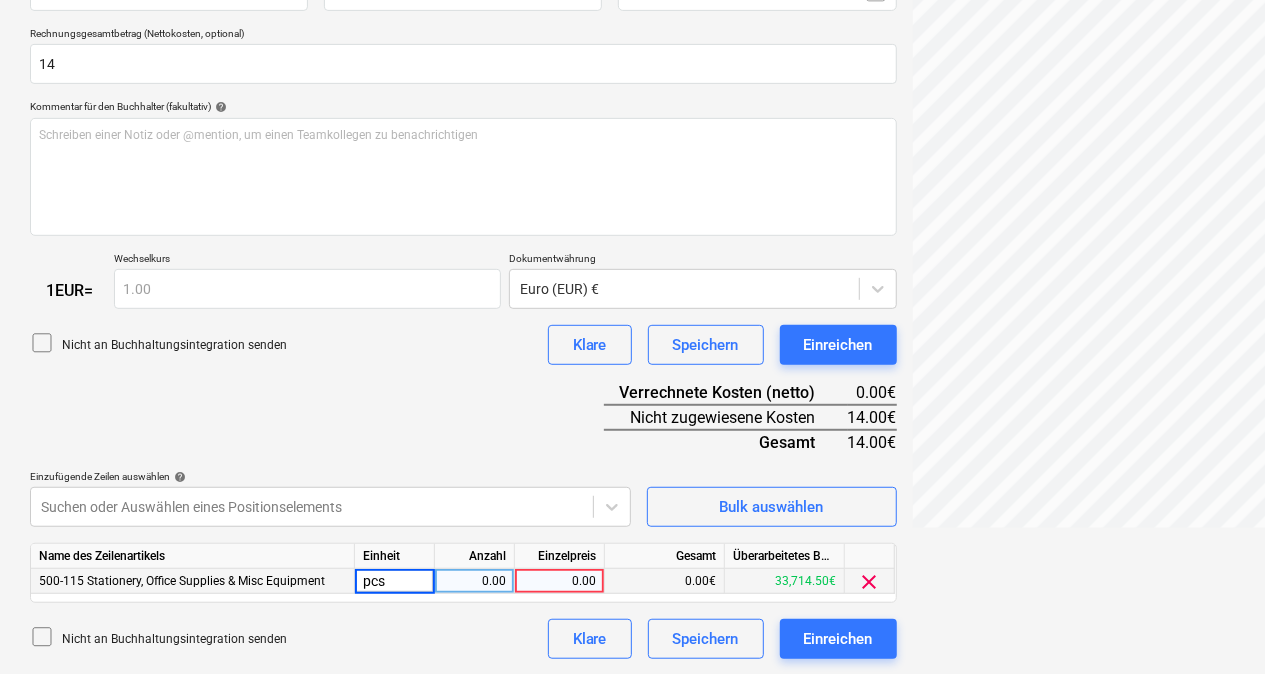 click on "0.00" at bounding box center (474, 581) 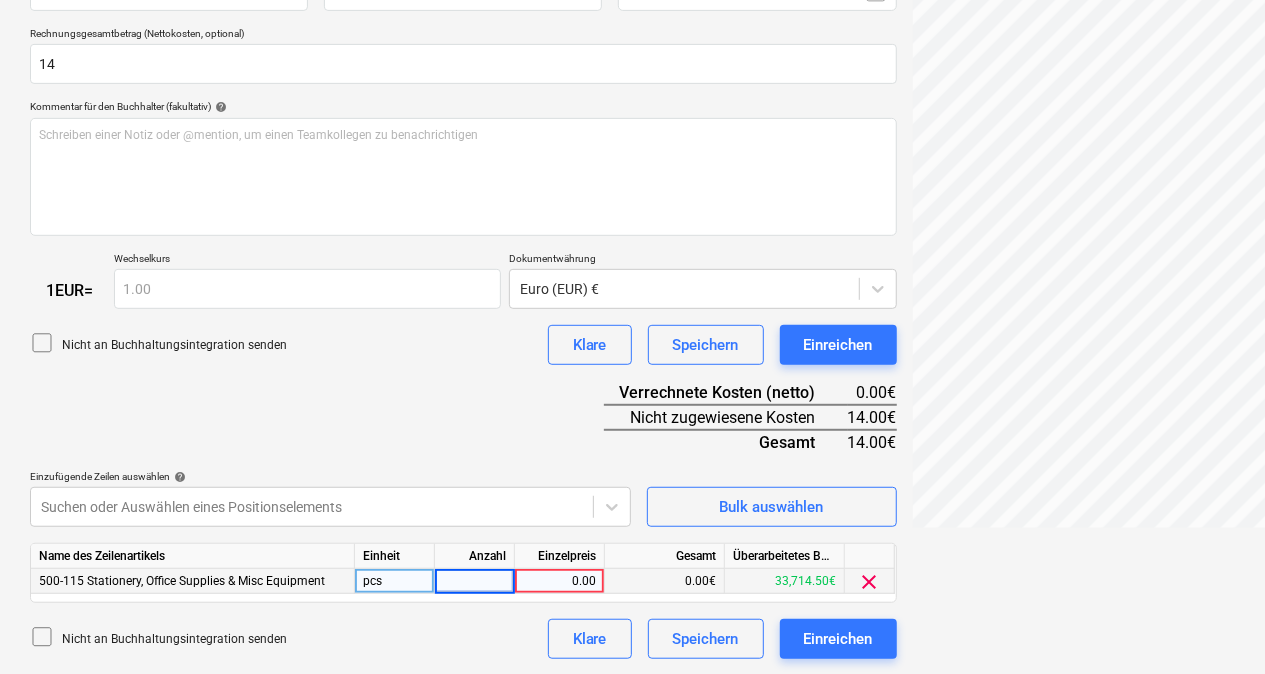 type on "1" 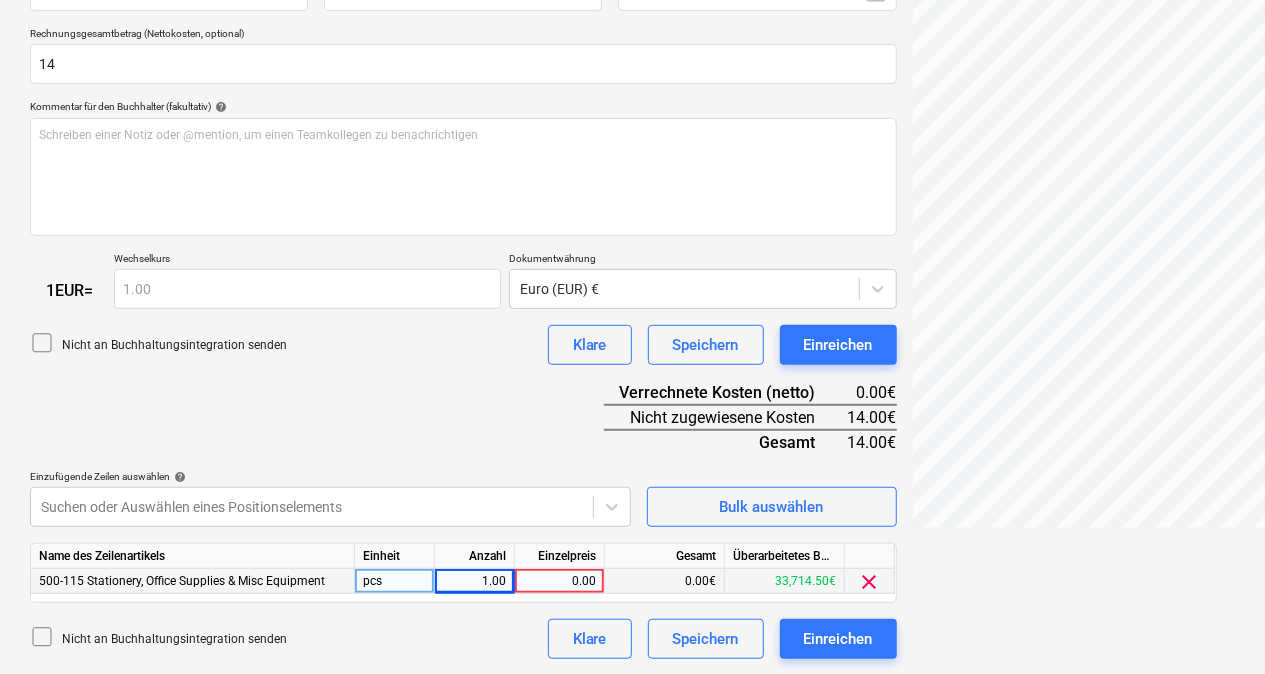 click on "0.00" at bounding box center (559, 581) 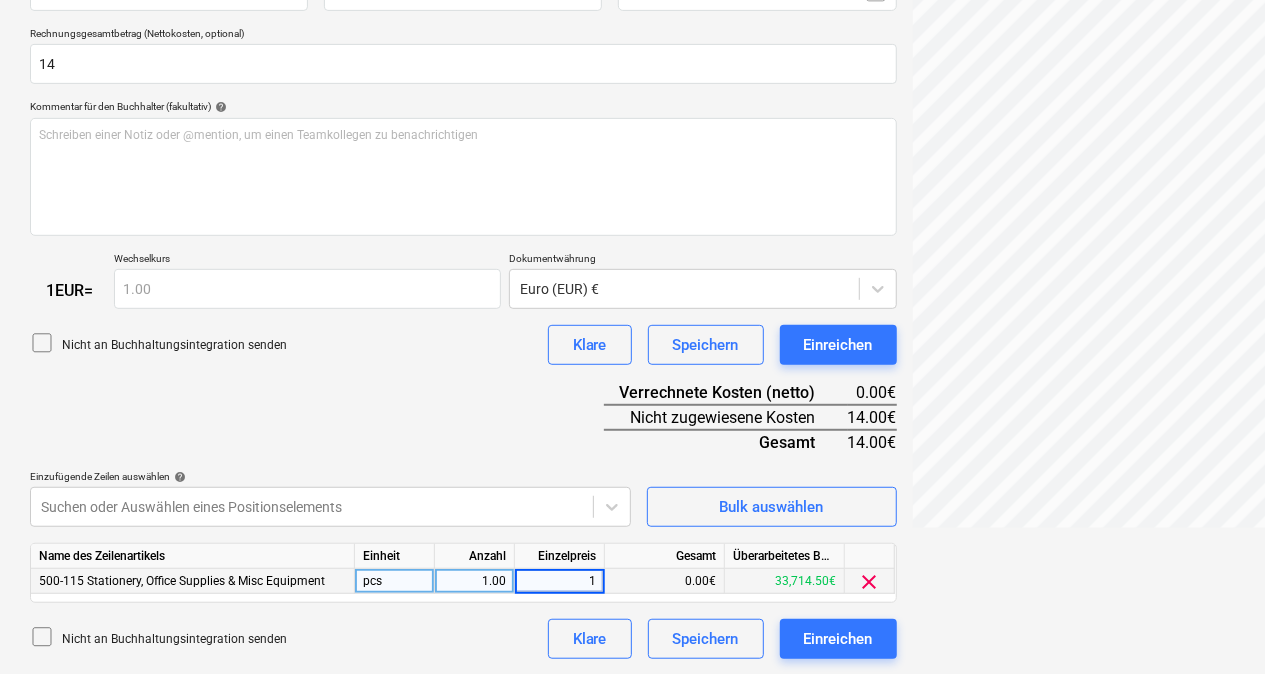 type on "14" 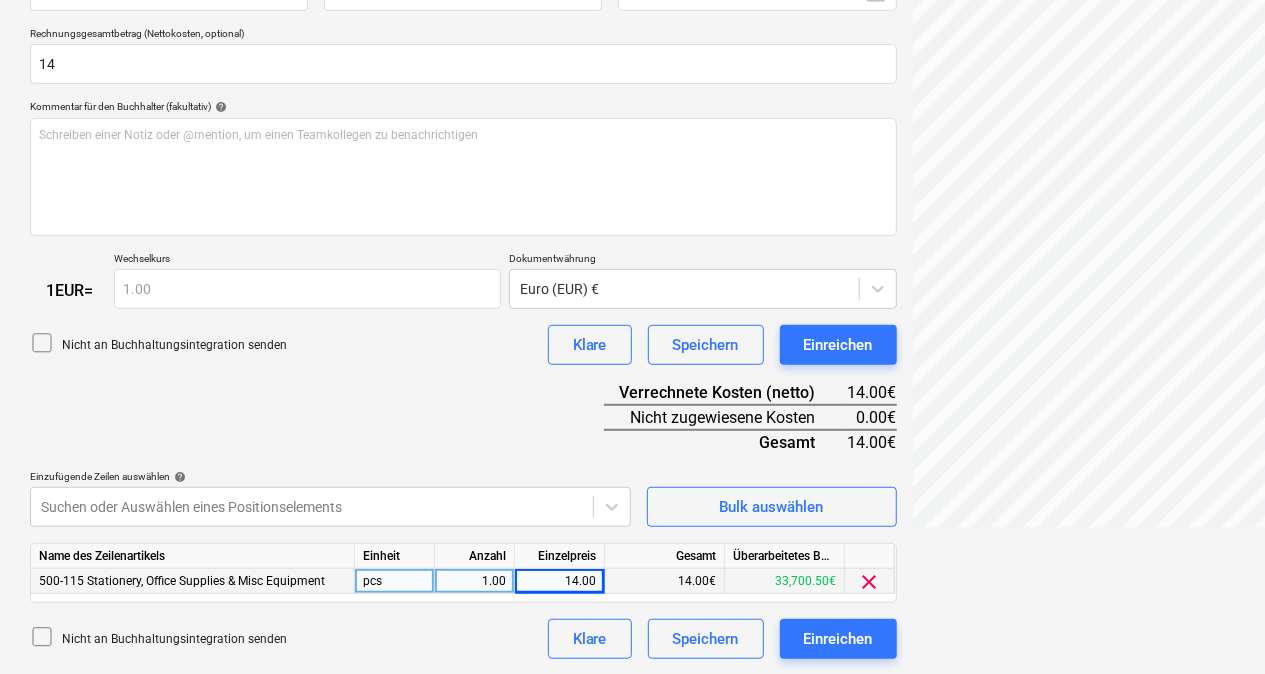 click on "Name des Dokuments help RE10010842 Rechnungsnummer  (fakultativ) help 10010842 Rechnungsdatum help [DATE] 16.07.2025 Press the down arrow key to interact with the calendar and
select a date. Press the question mark key to get the keyboard shortcuts for changing dates. Geburtstermin help [DEMOGRAPHIC_DATA] 16.07.2025 Press the down arrow key to interact with the calendar and
select a date. Press the question mark key to get the keyboard shortcuts for changing dates. Abrechnungszeitraum Juli 2025 Rechnungsgesamtbetrag (Nettokosten, optional) 14 Kommentar für den Buchhalter (fakultativ) help Schreiben einer Notiz oder @mention, um einen Teamkollegen zu benachrichtigen ﻿ 1  EUR  = Wechselkurs 1.00 Dokumentwährung Euro (EUR) € Nicht an Buchhaltungsintegration senden Klare Speichern Einreichen Verrechnete Kosten (netto) 14.00€ Nicht zugewiesene Kosten 0.00€ Gesamt 14.00€ Einzufügende Zeilen auswählen help Suchen oder Auswählen eines Positionselements Bulk auswählen Name des Zeilenartikels Einheit" at bounding box center [463, 270] 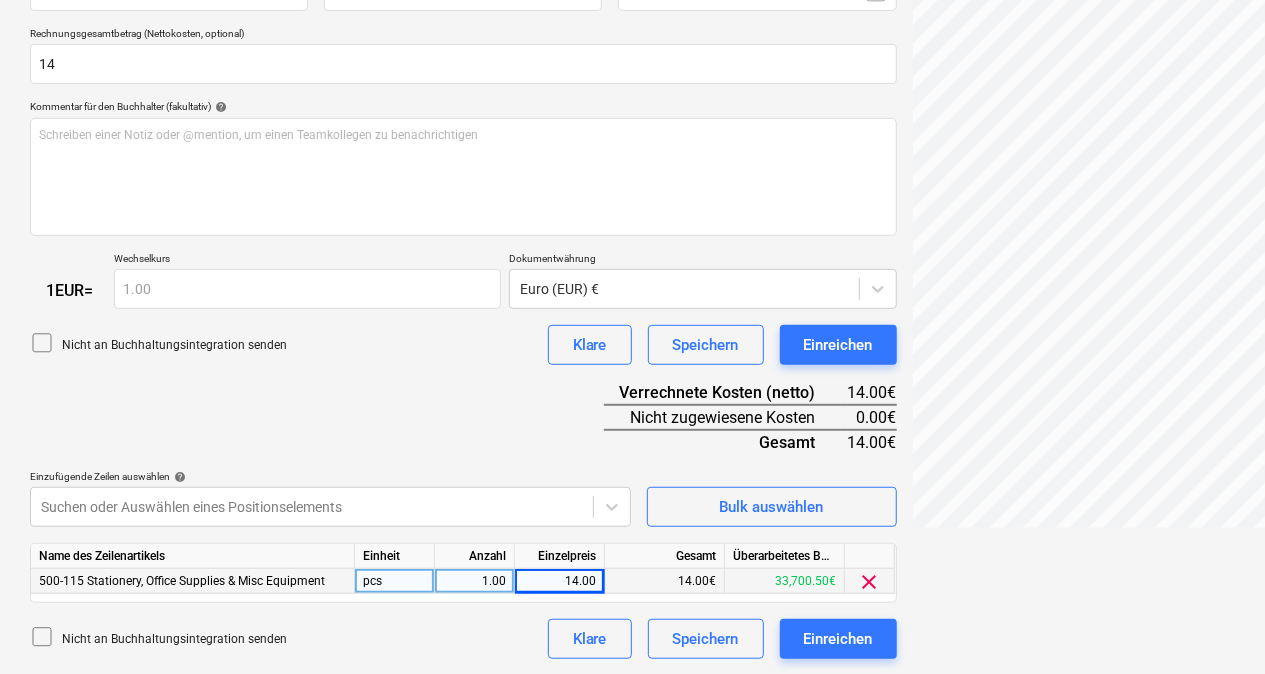scroll, scrollTop: 431, scrollLeft: 0, axis: vertical 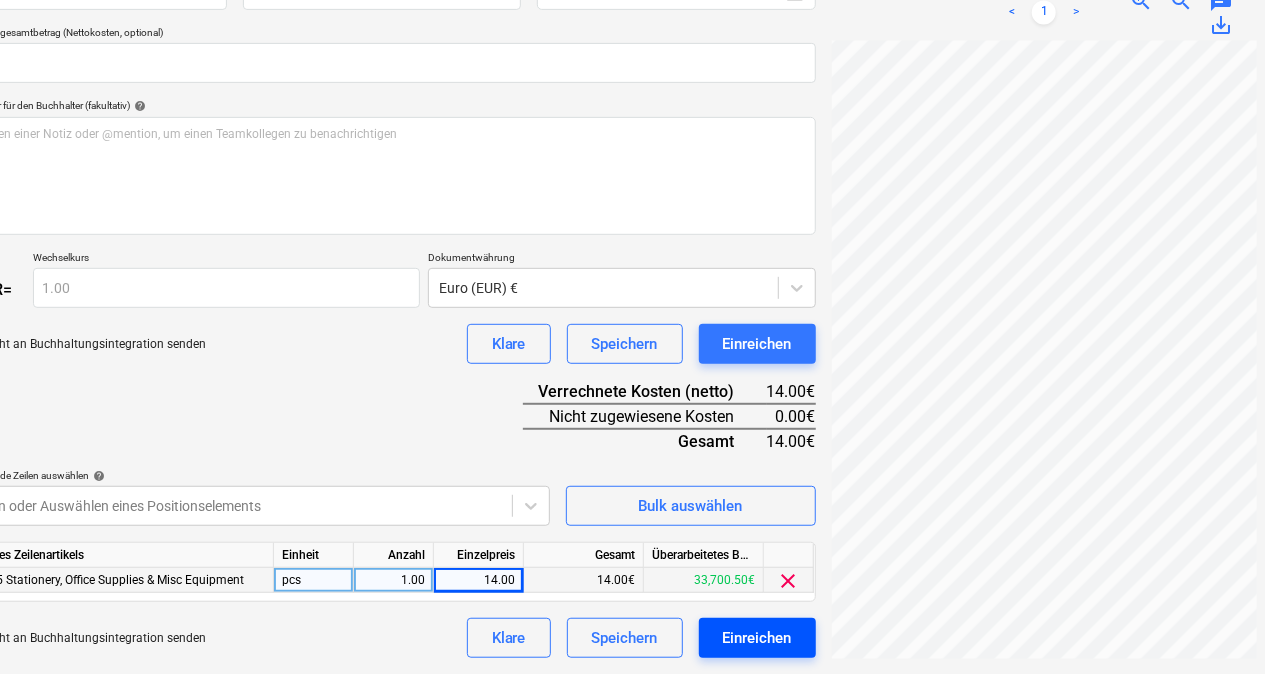 click on "Einreichen" at bounding box center (757, 638) 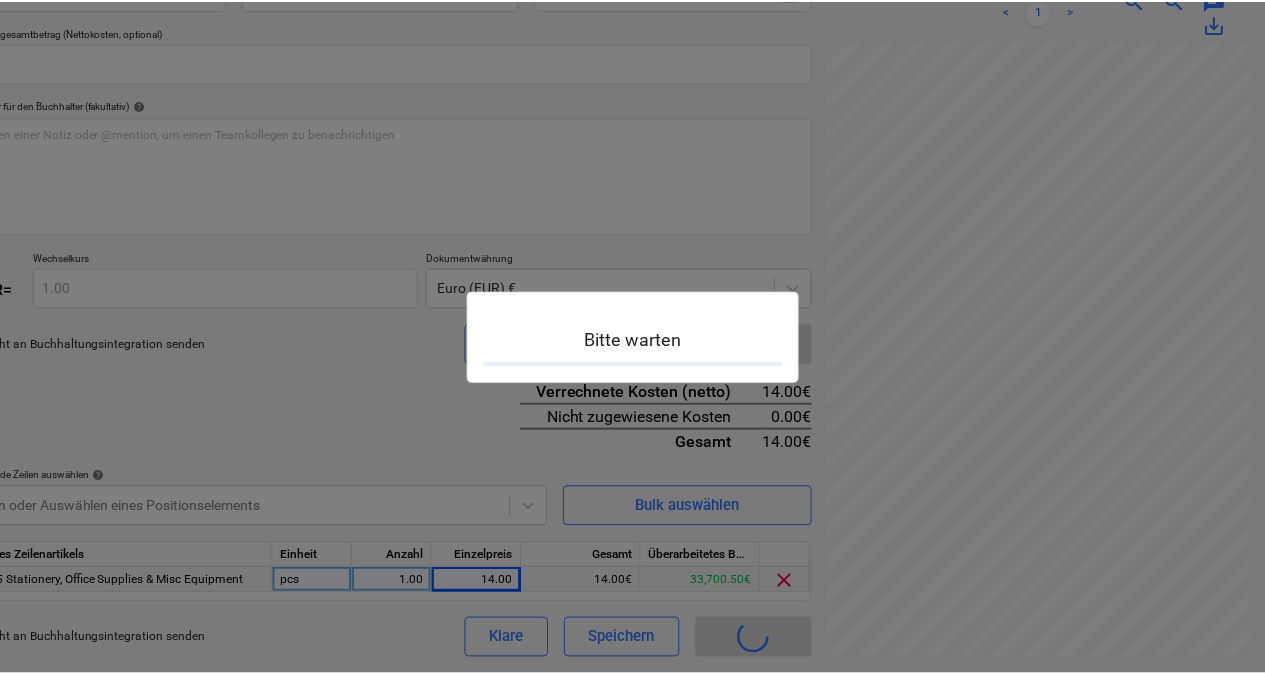 scroll, scrollTop: 0, scrollLeft: 81, axis: horizontal 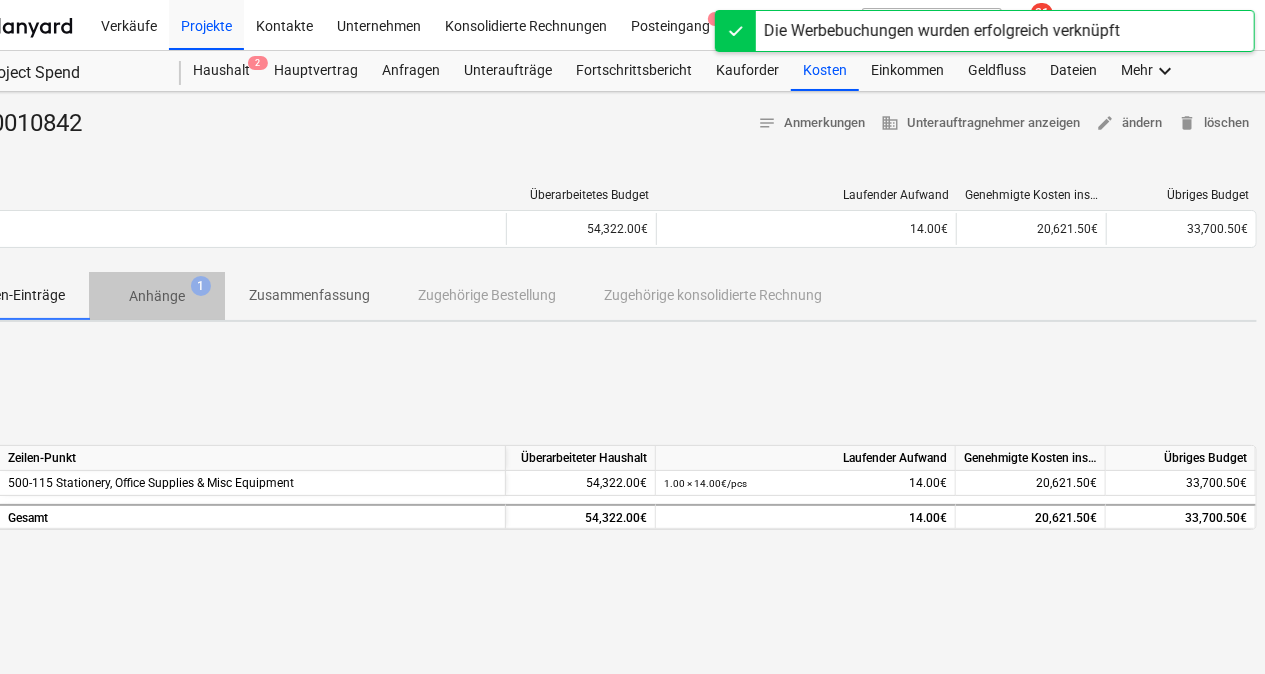 click on "Anhänge" at bounding box center [157, 296] 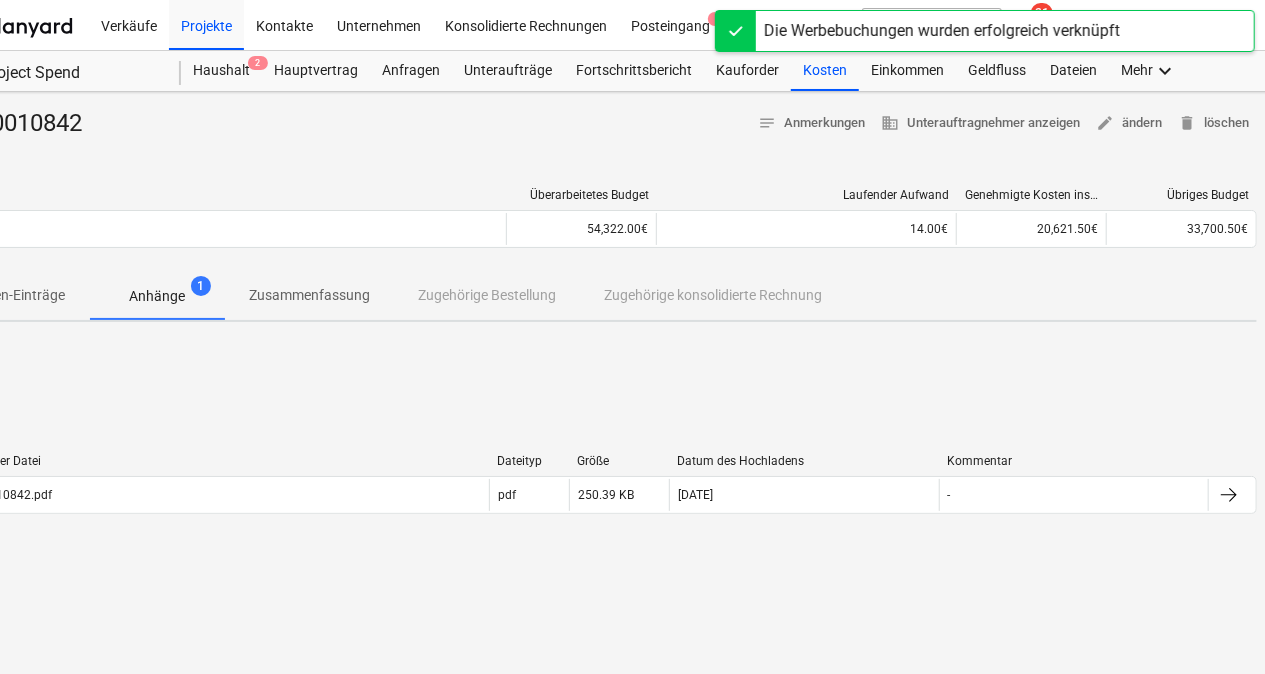 click on "Zusammenfassung" at bounding box center (309, 295) 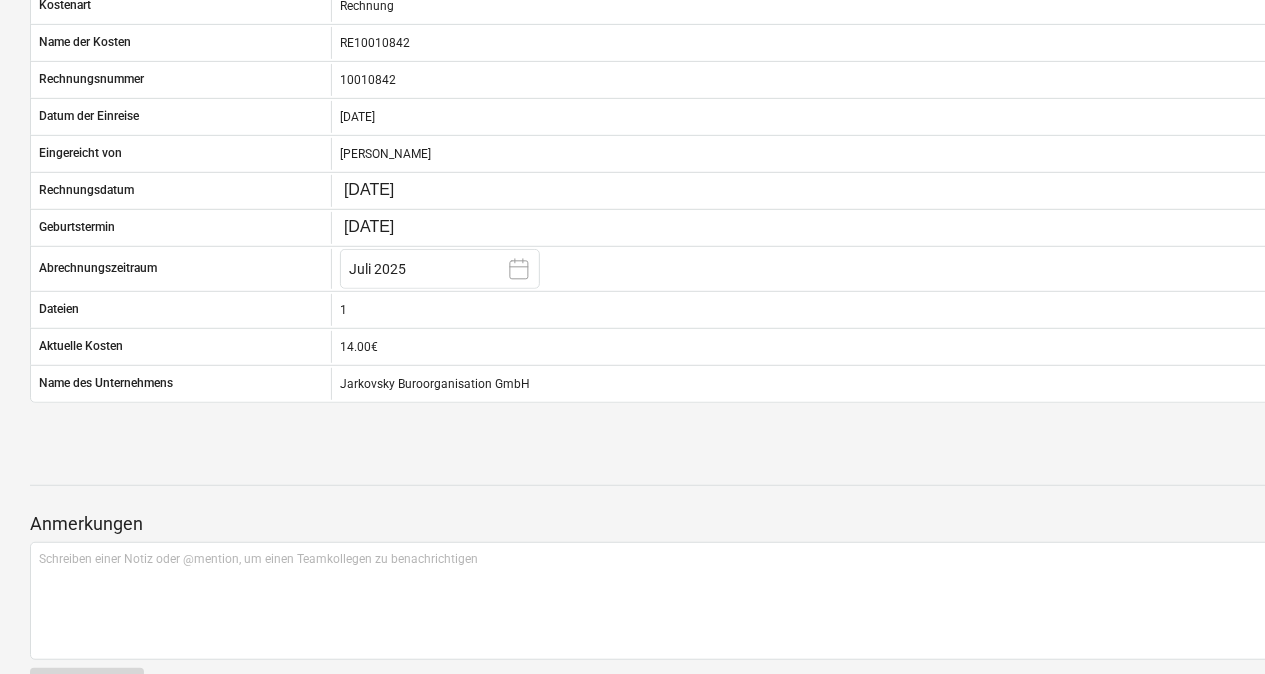 scroll, scrollTop: 0, scrollLeft: 0, axis: both 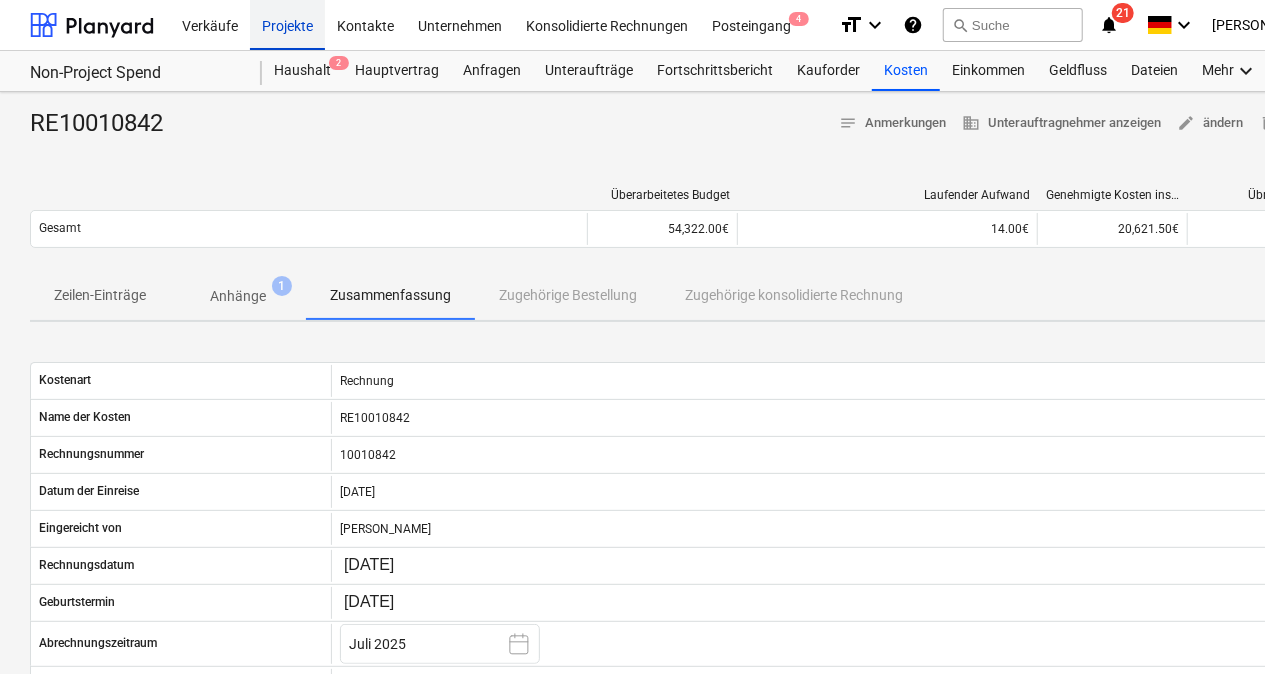 click on "Projekte" at bounding box center [287, 24] 